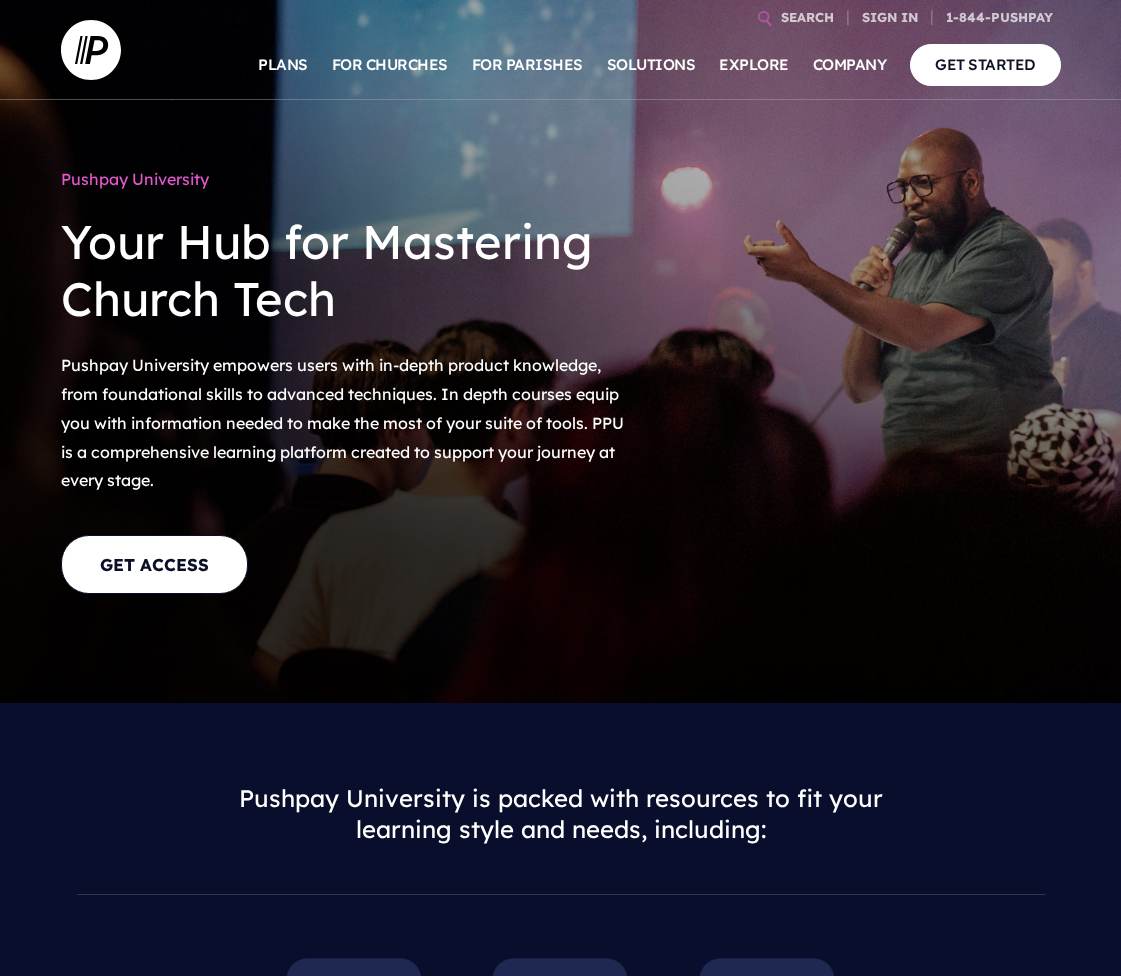 scroll, scrollTop: 0, scrollLeft: 0, axis: both 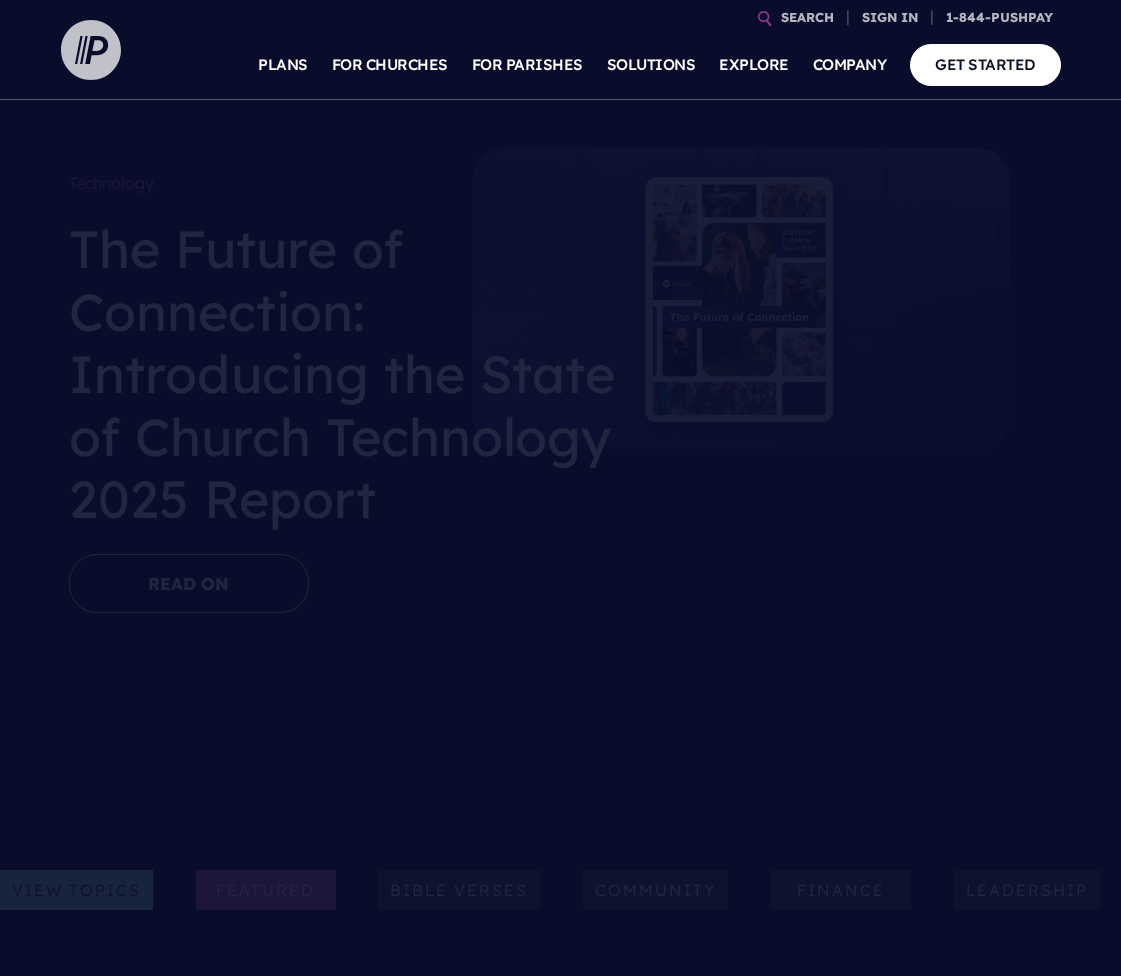 click at bounding box center (91, 50) 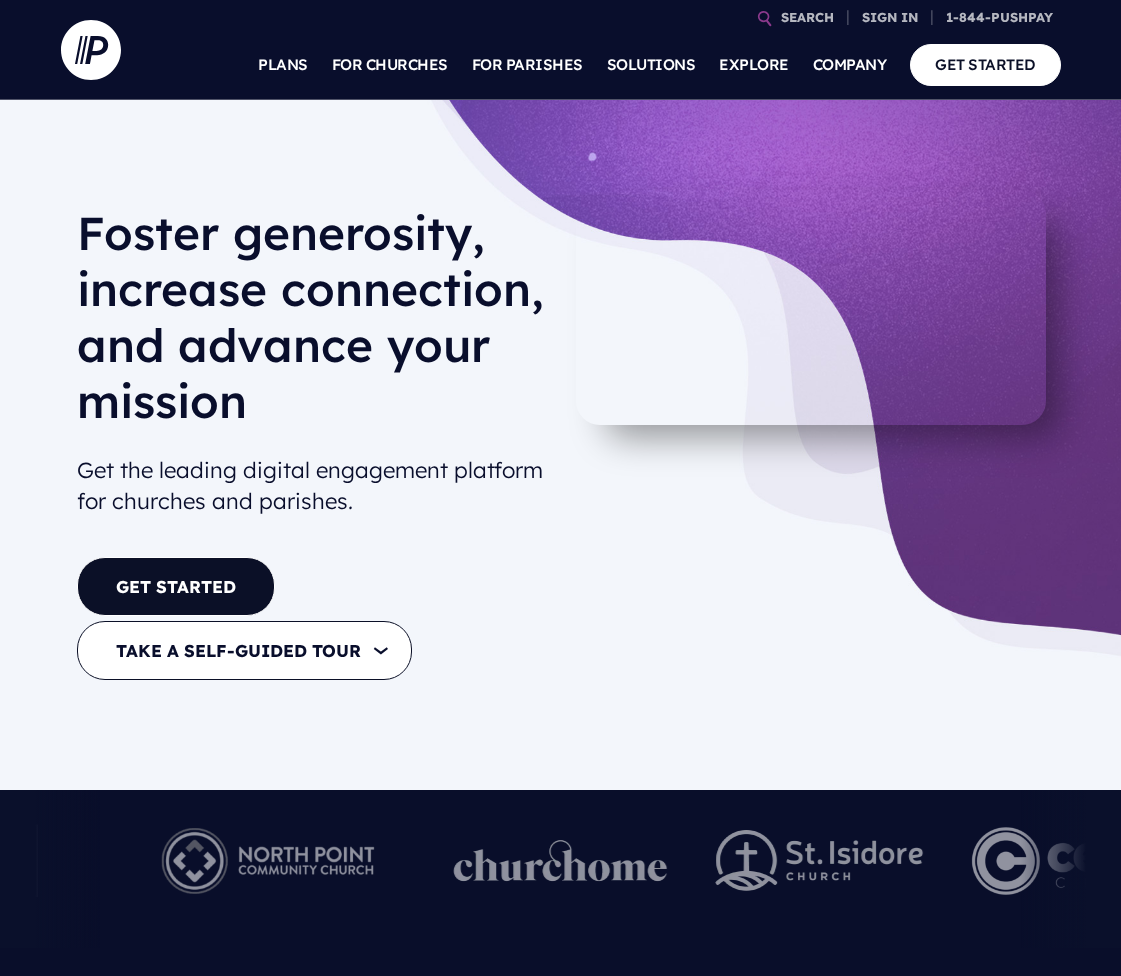 scroll, scrollTop: 0, scrollLeft: 0, axis: both 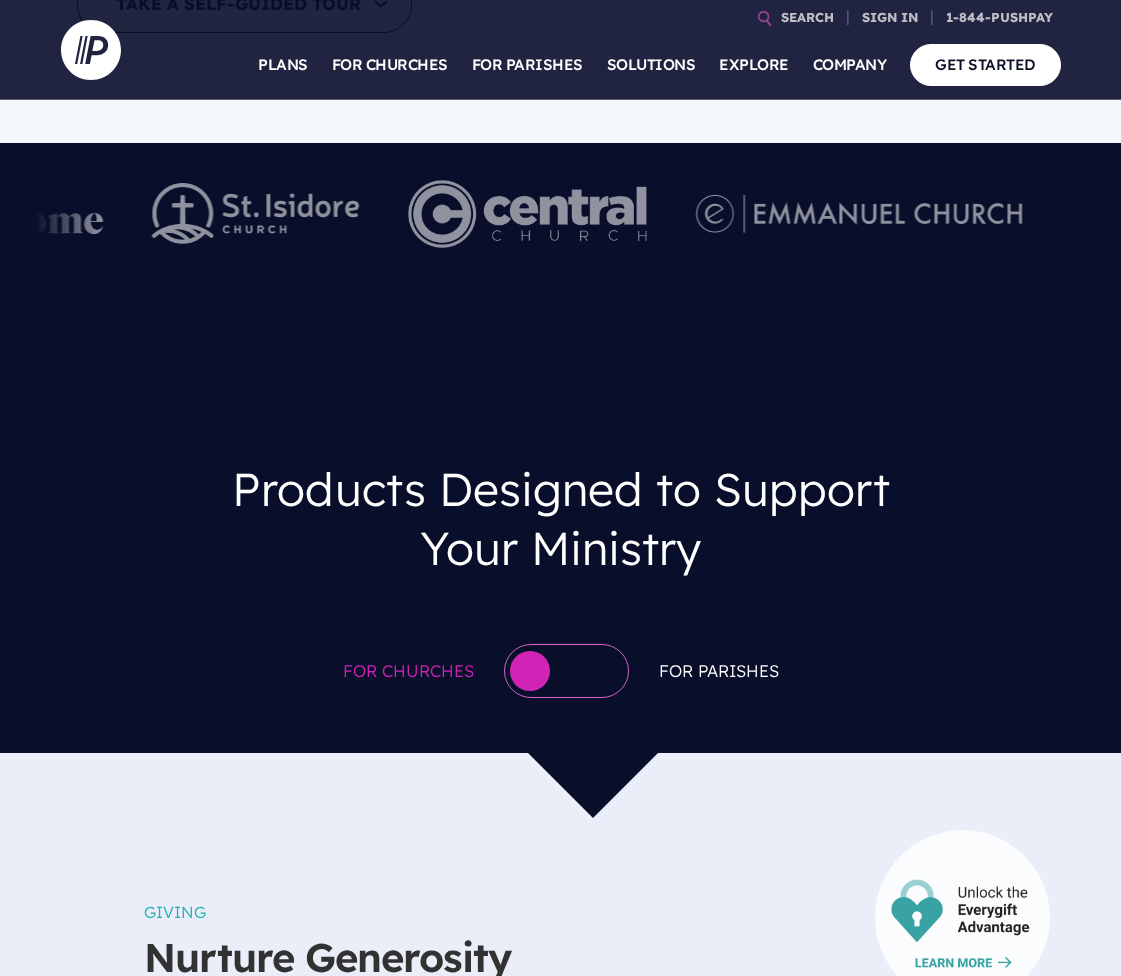 click on "SEARCH
SIGN IN
ChurchStaq™ Giving" at bounding box center (560, 5204) 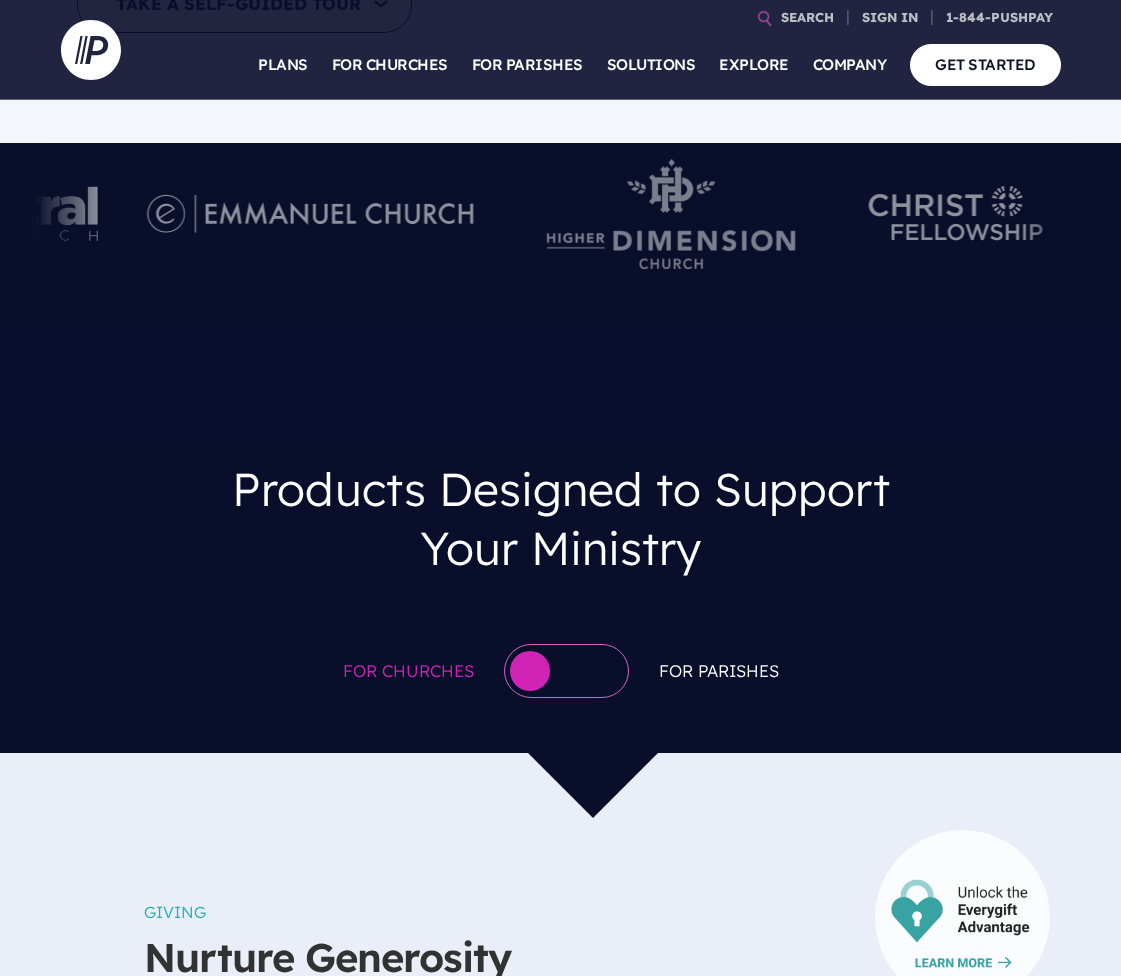 click at bounding box center [-1000, 222] 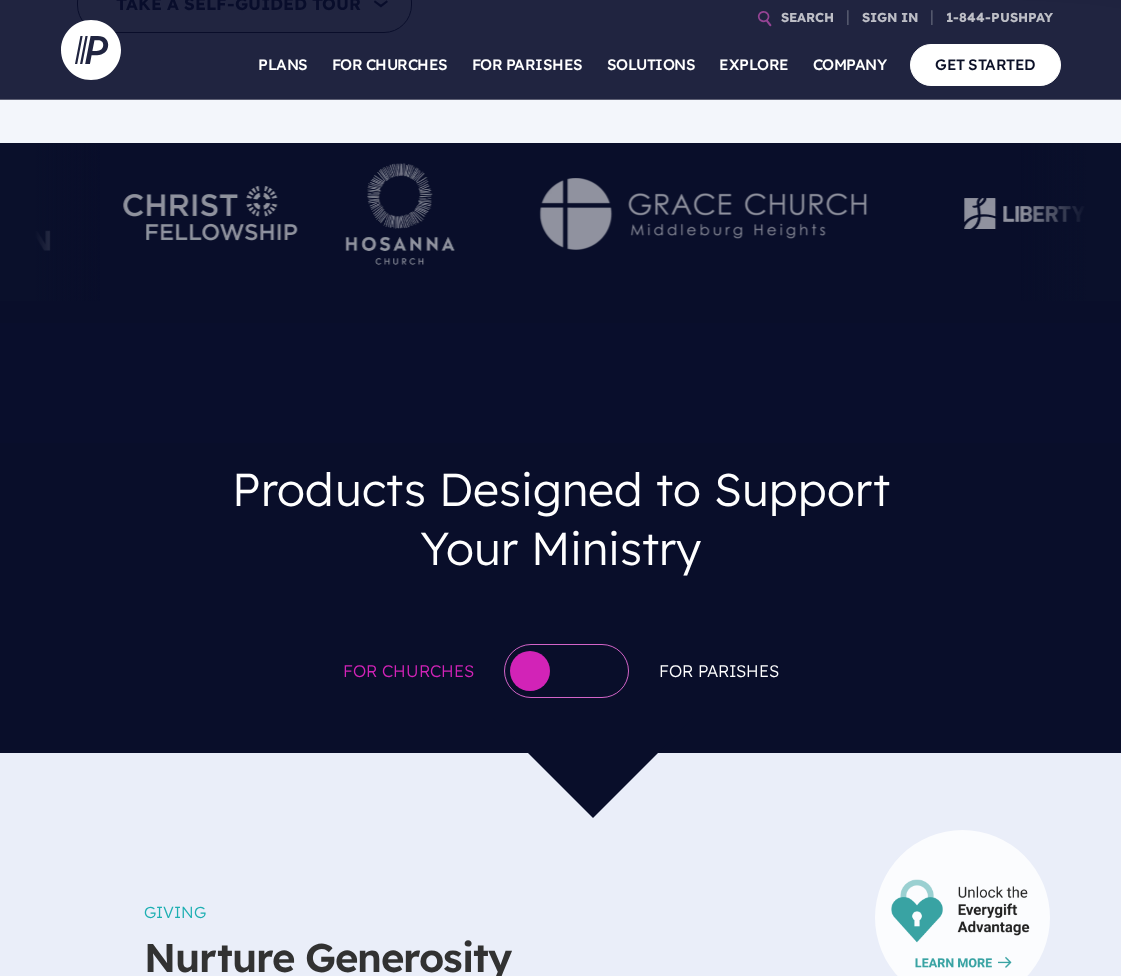 click at bounding box center (560, 222) 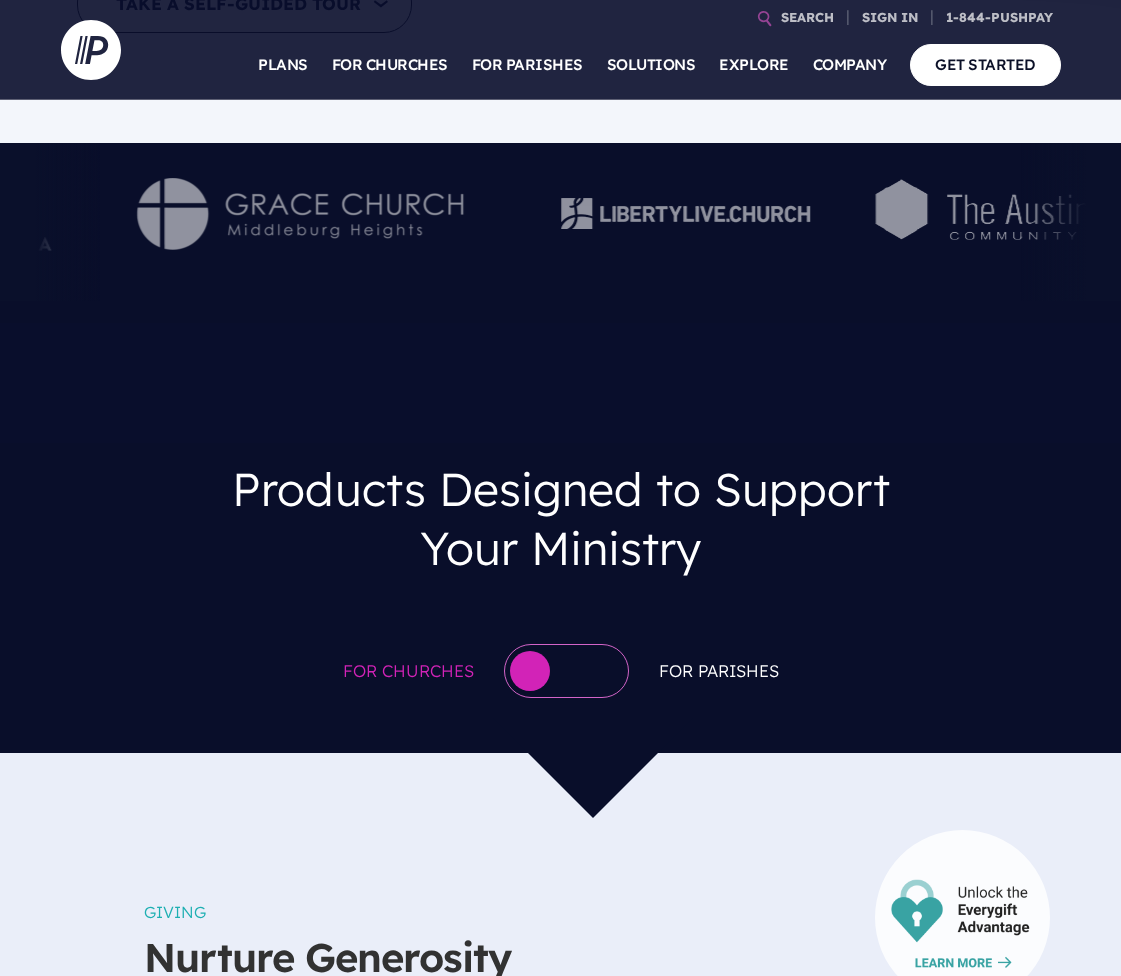 click at bounding box center (300, 214) 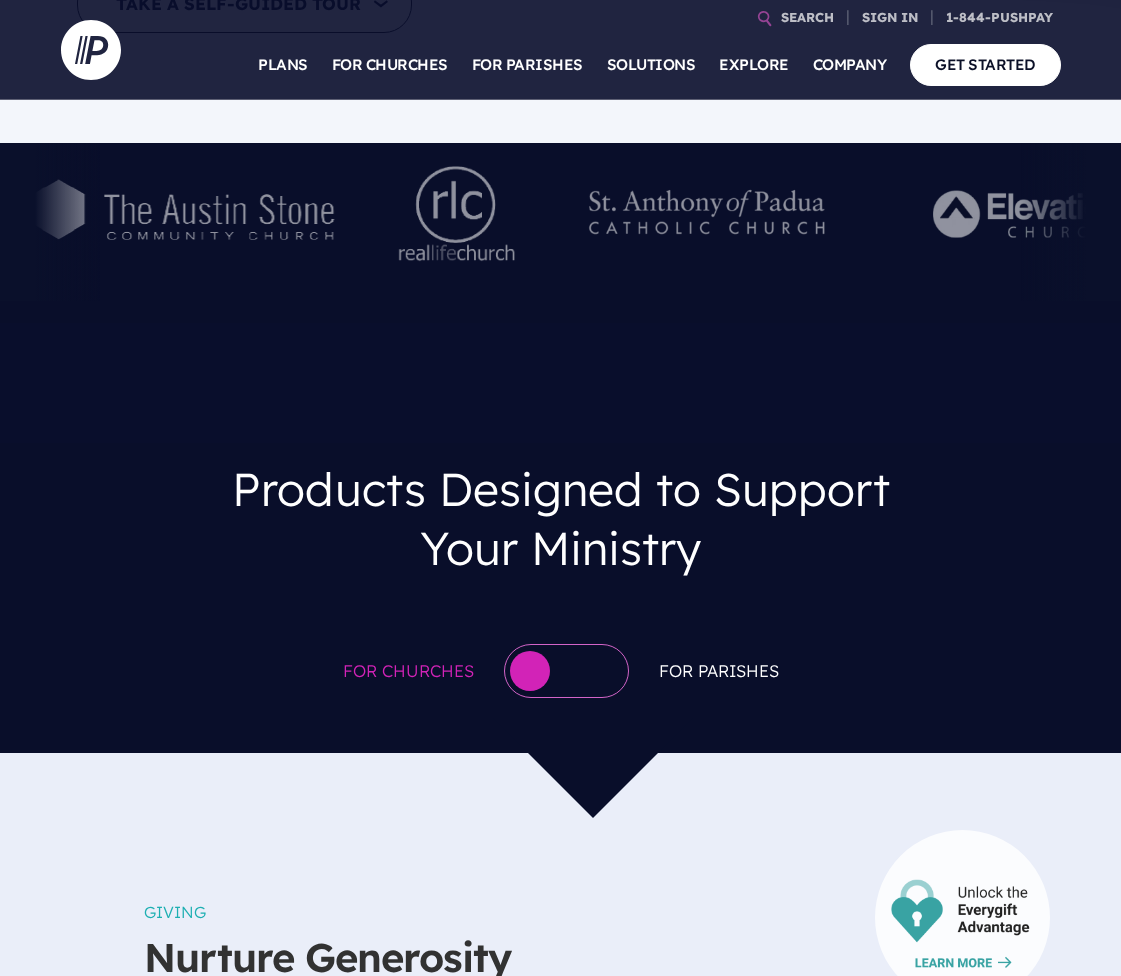 click at bounding box center (186, 213) 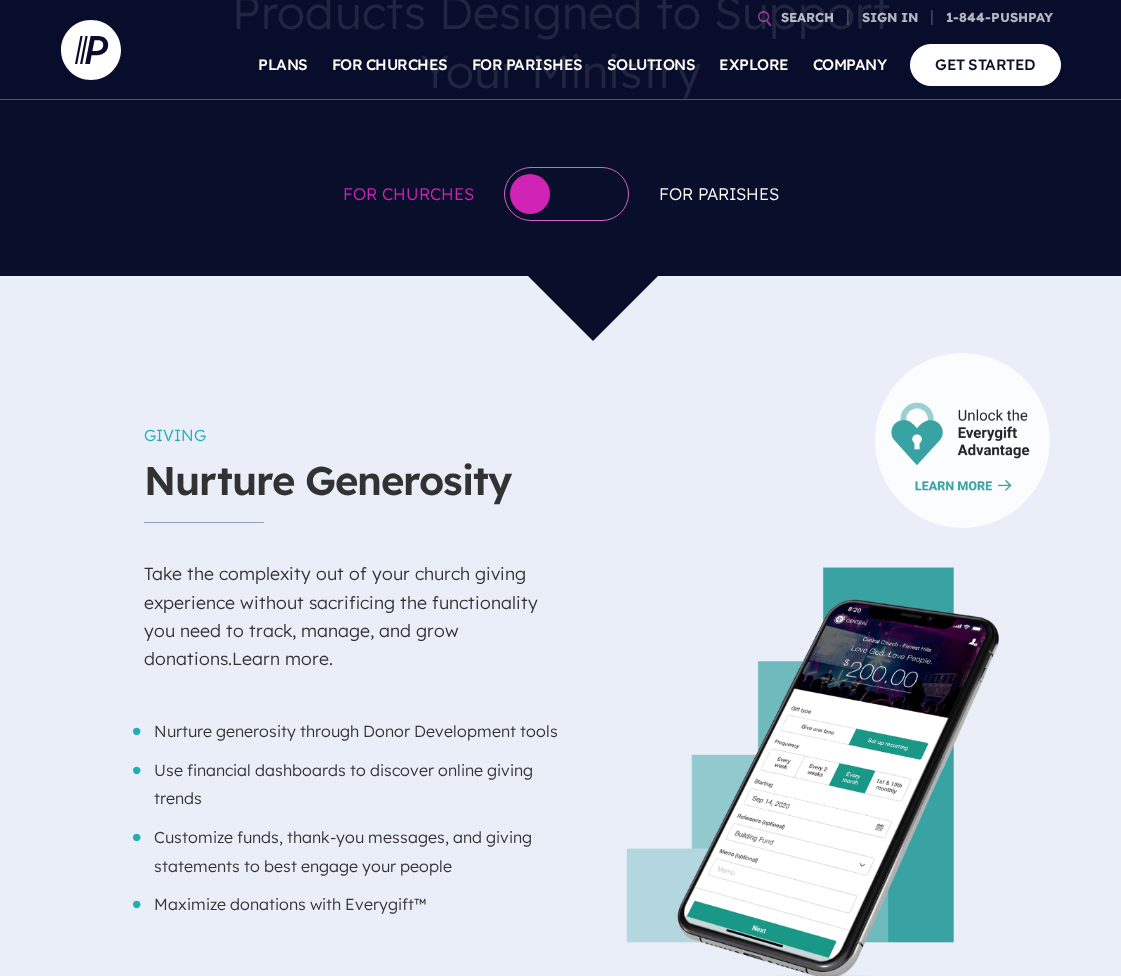 scroll, scrollTop: 1136, scrollLeft: 0, axis: vertical 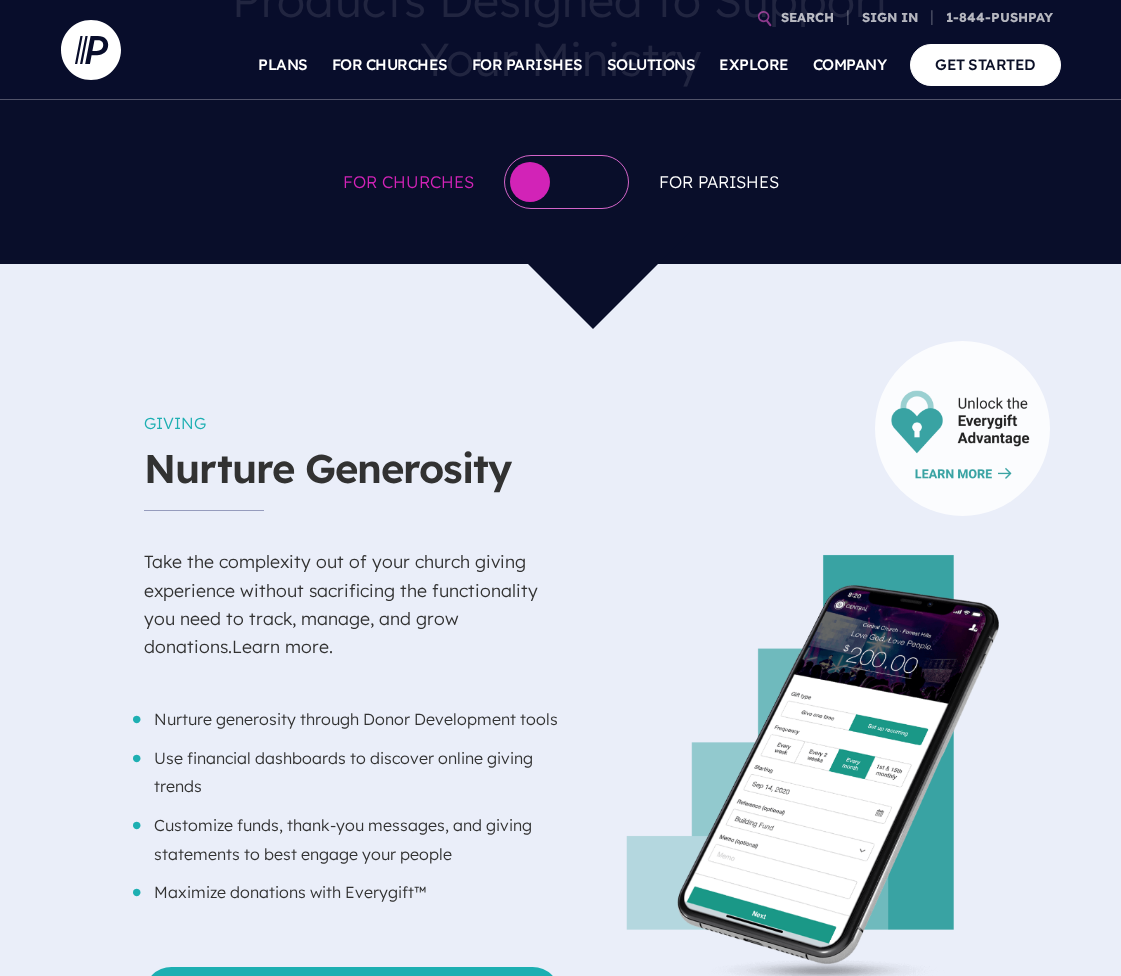 click at bounding box center [566, 182] 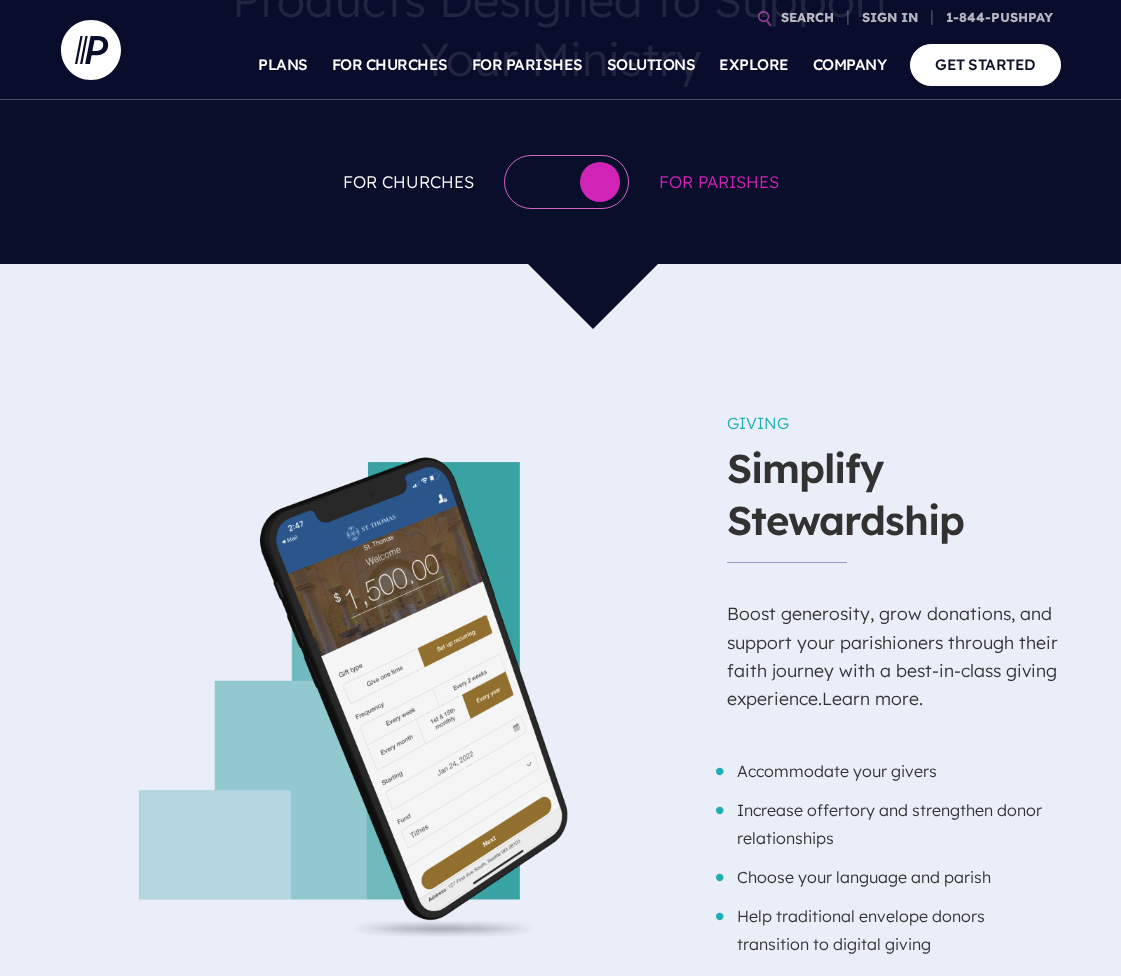 click at bounding box center (566, 182) 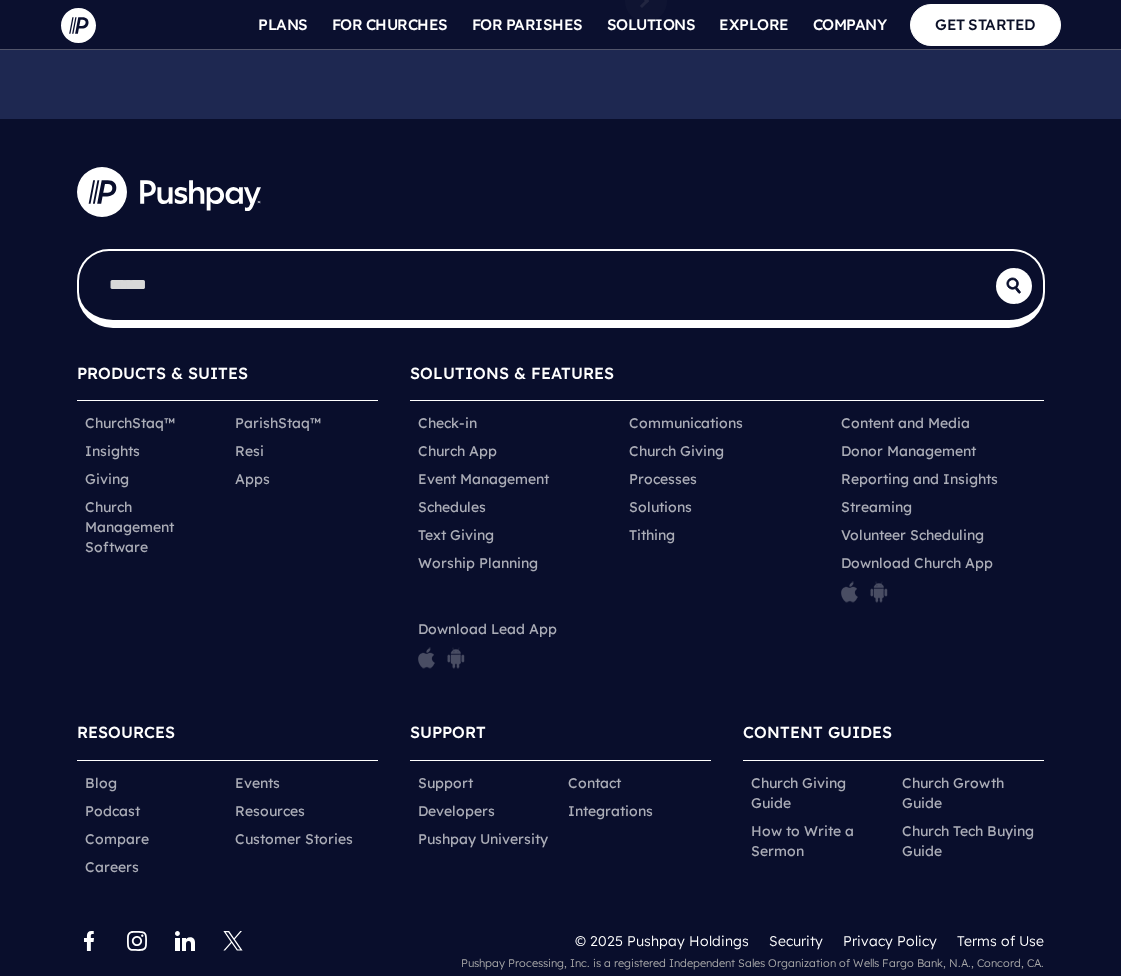 scroll, scrollTop: 9669, scrollLeft: 0, axis: vertical 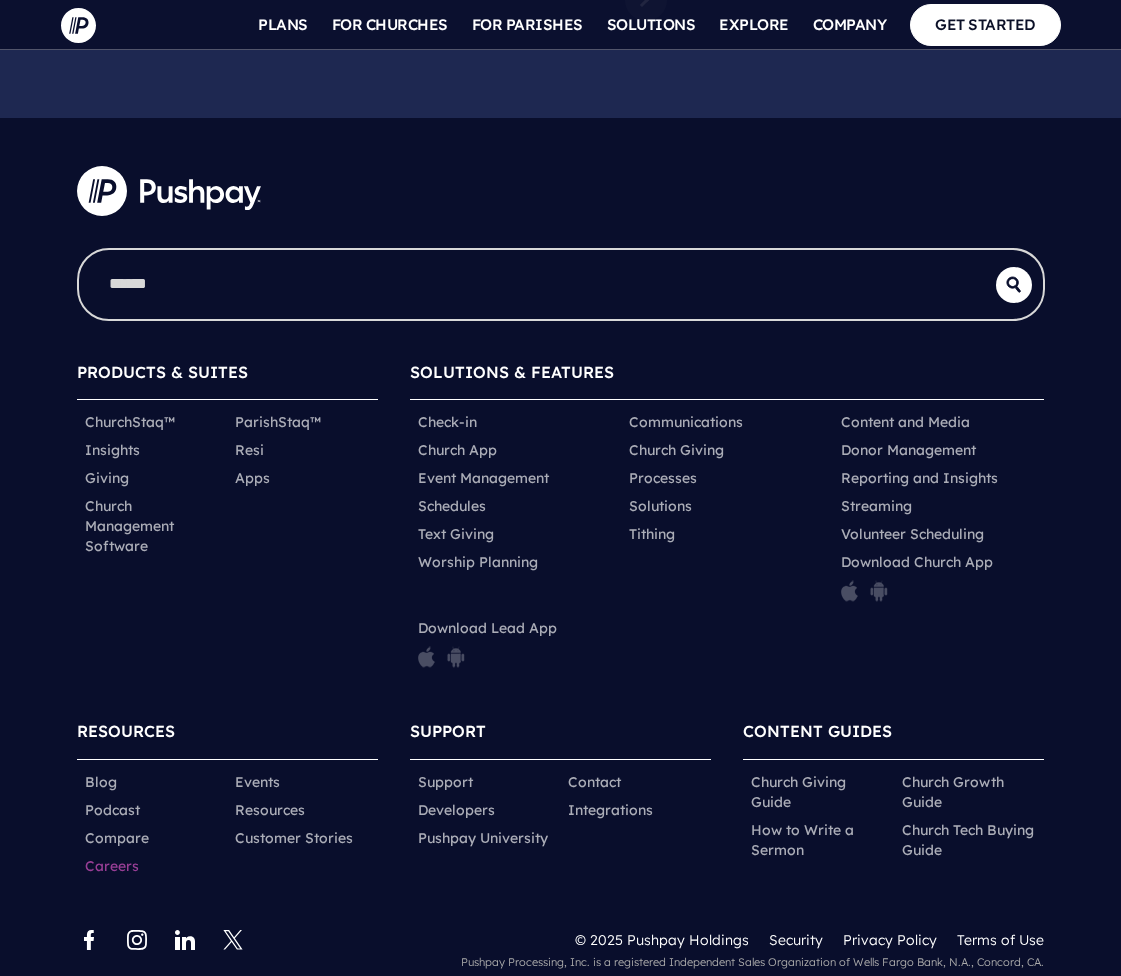 click on "Careers" at bounding box center [112, 866] 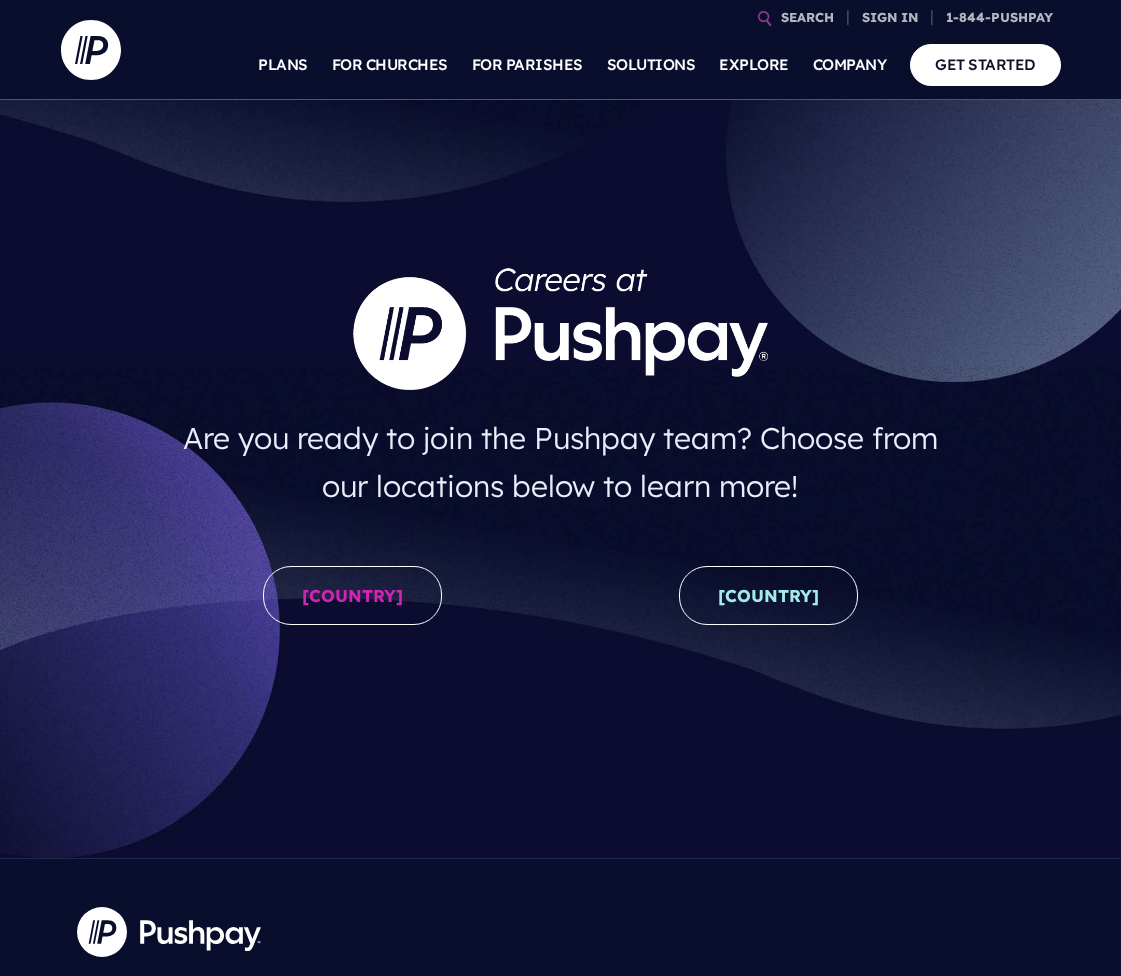 scroll, scrollTop: 0, scrollLeft: 0, axis: both 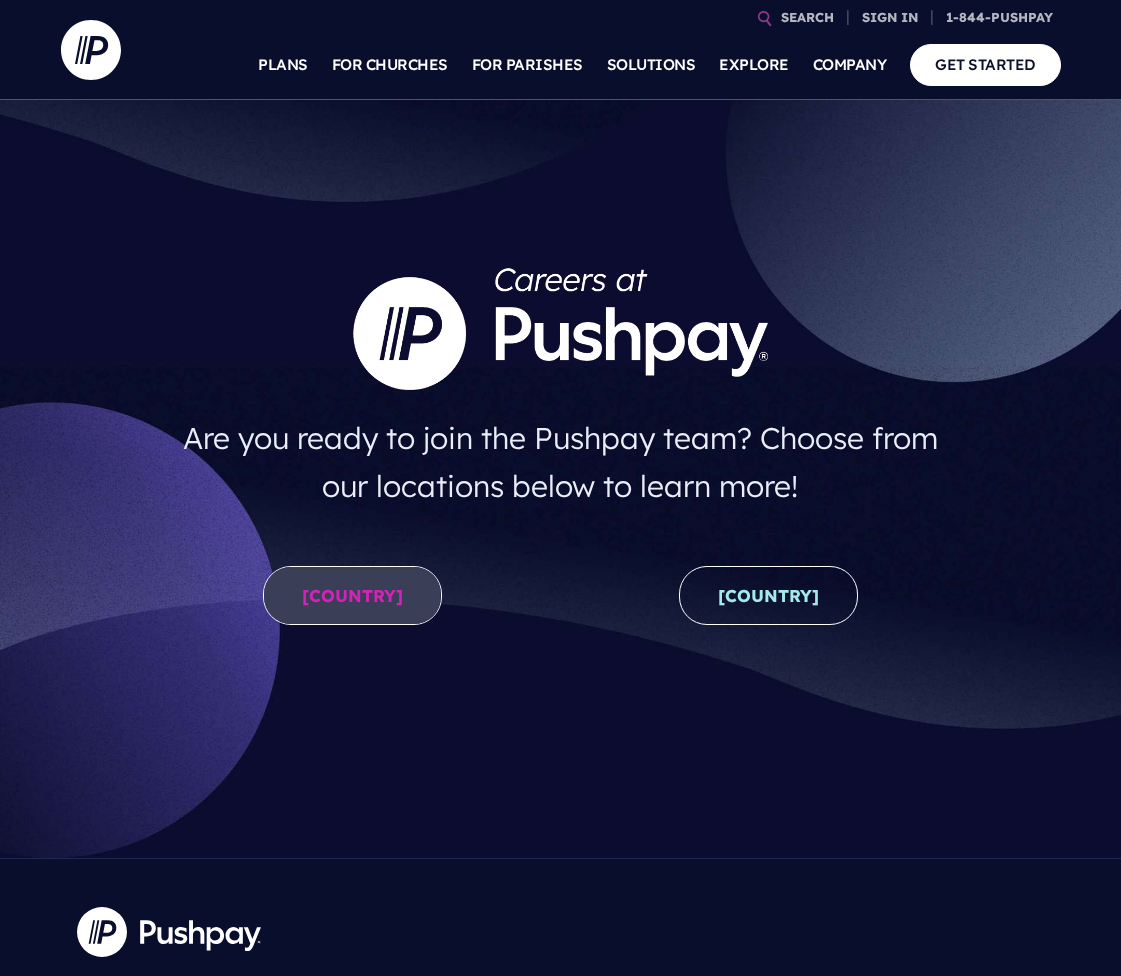 click on "United States" at bounding box center (352, 595) 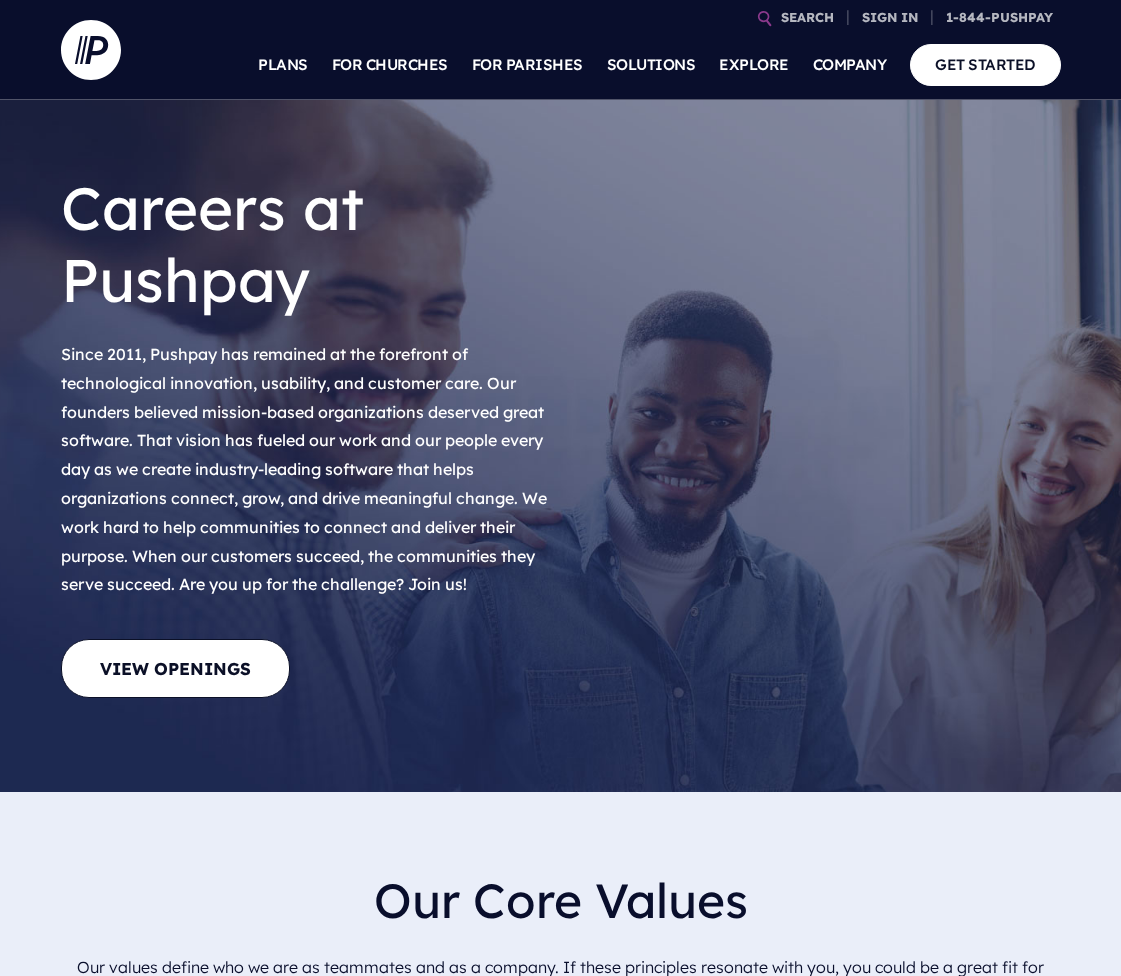 scroll, scrollTop: 0, scrollLeft: 0, axis: both 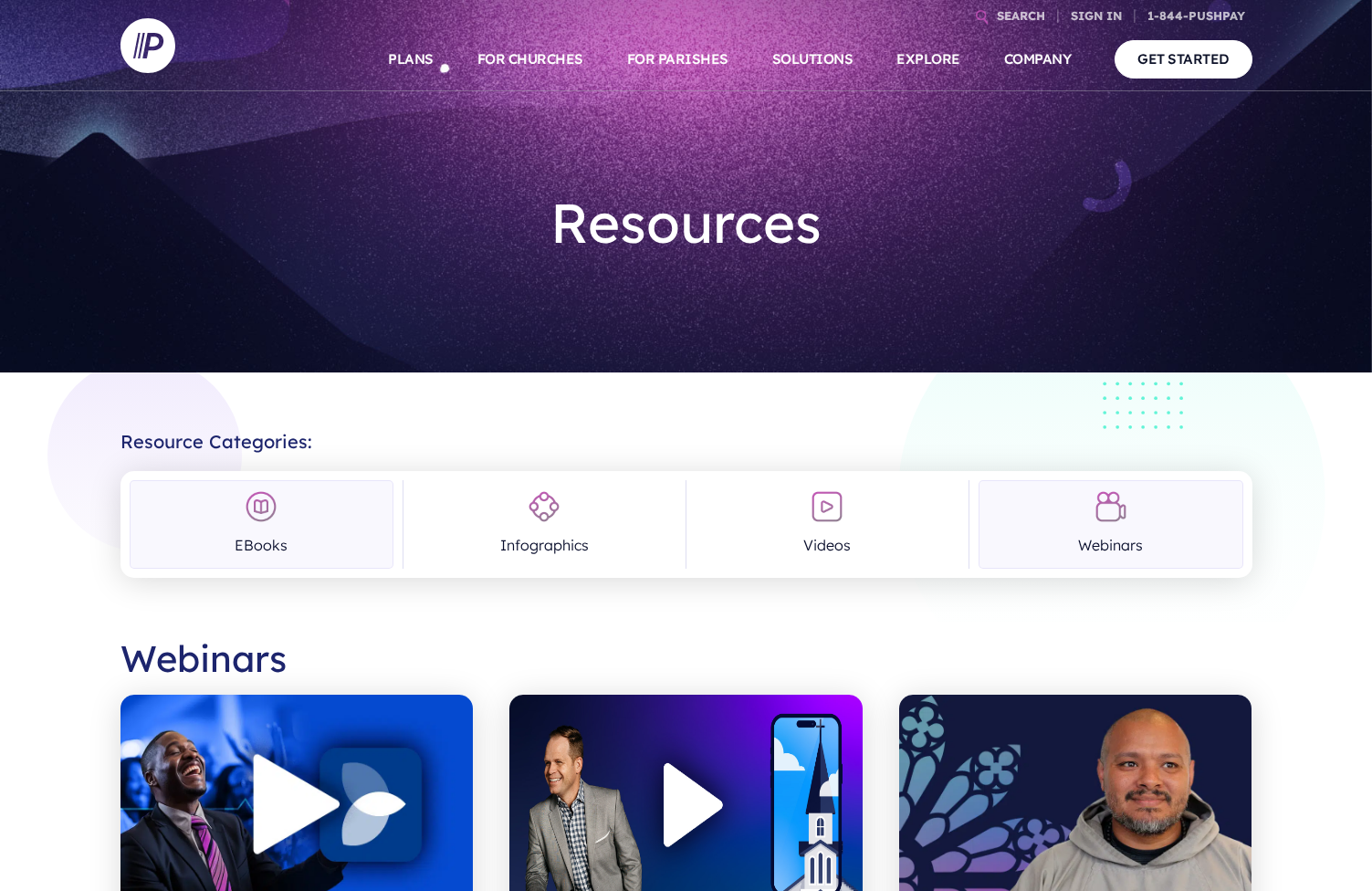 click on "EBooks" at bounding box center [261, 524] 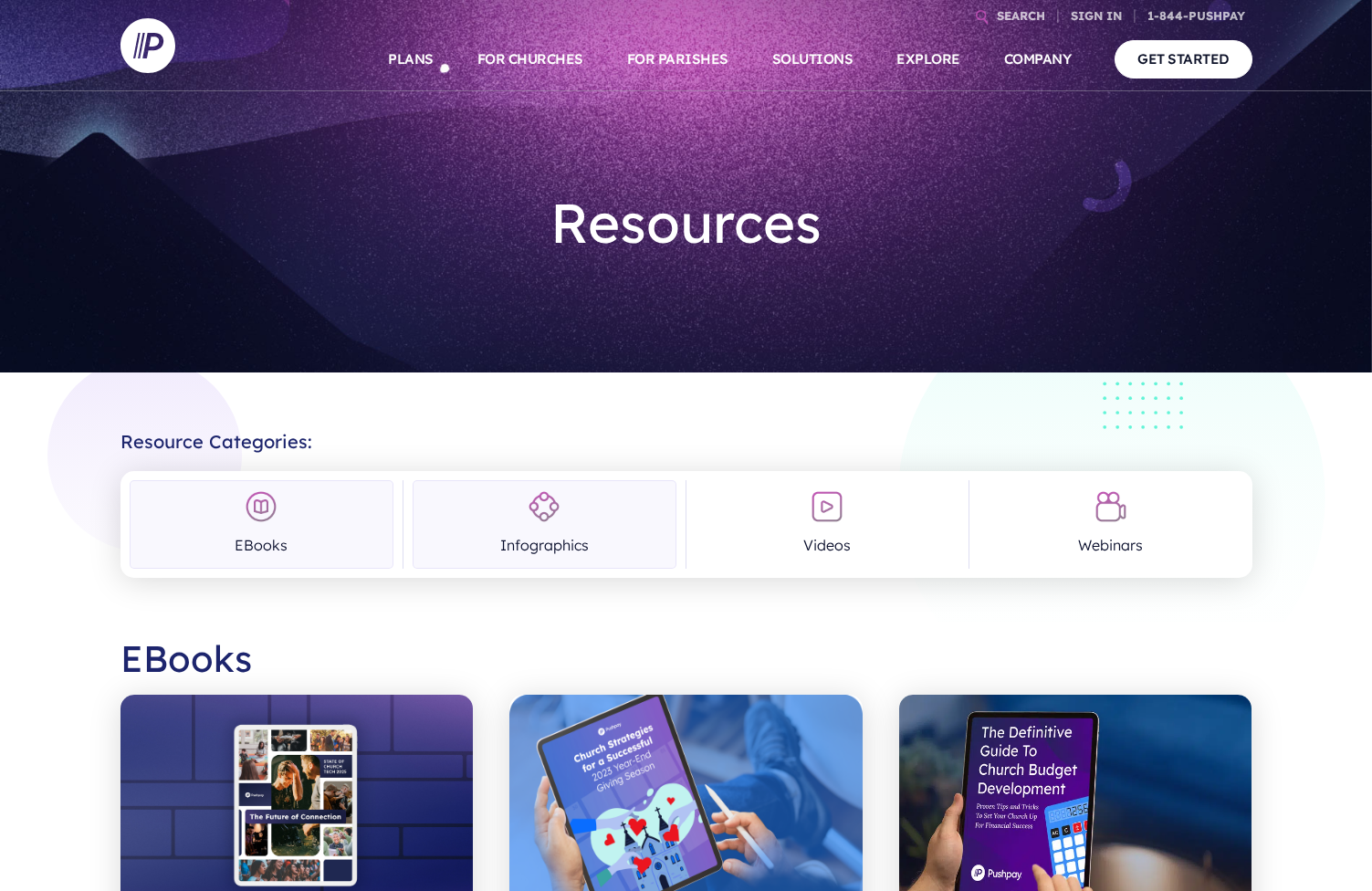 click on "Infographics" at bounding box center [544, 524] 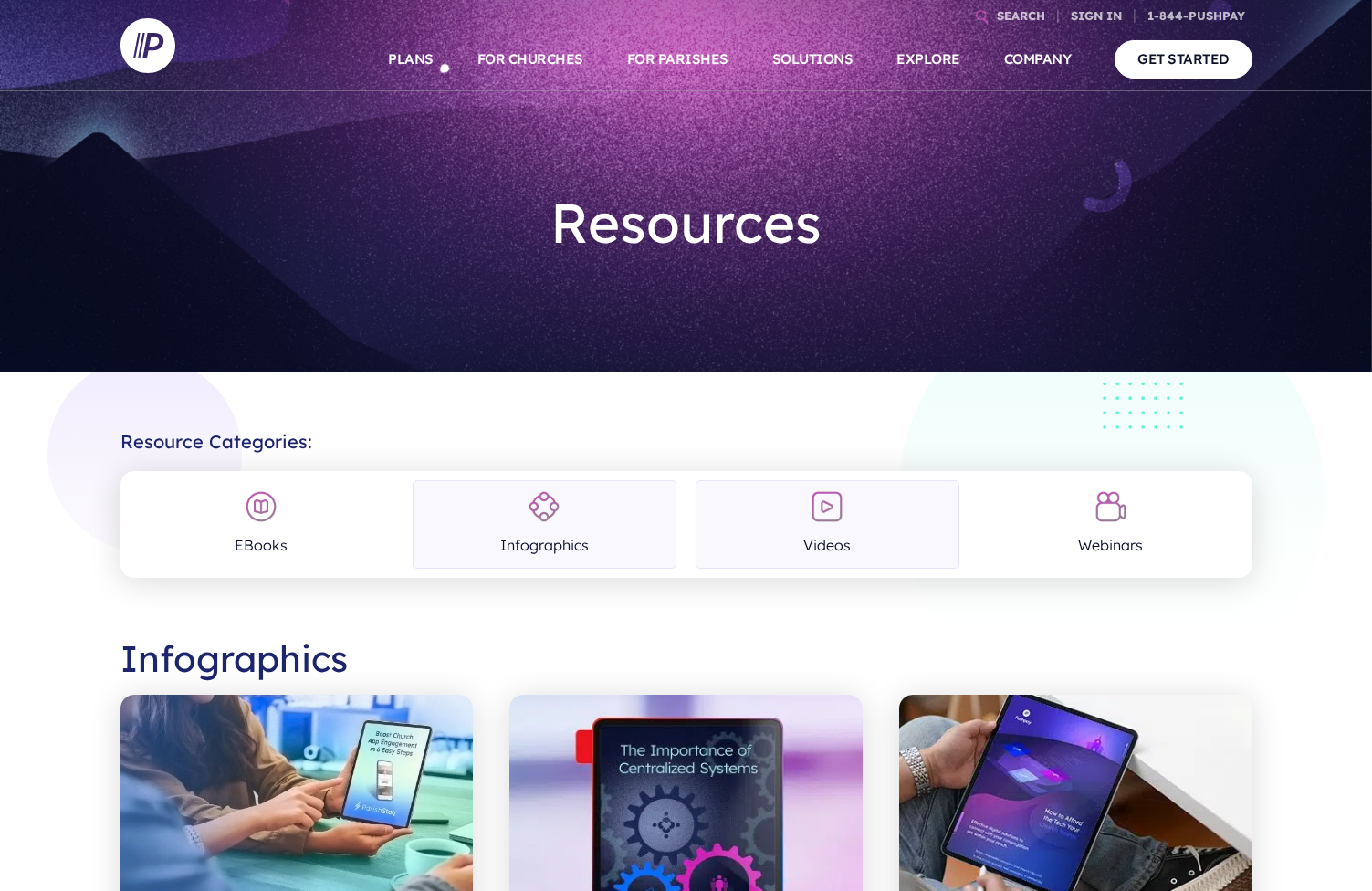 click on "Videos" at bounding box center (827, 524) 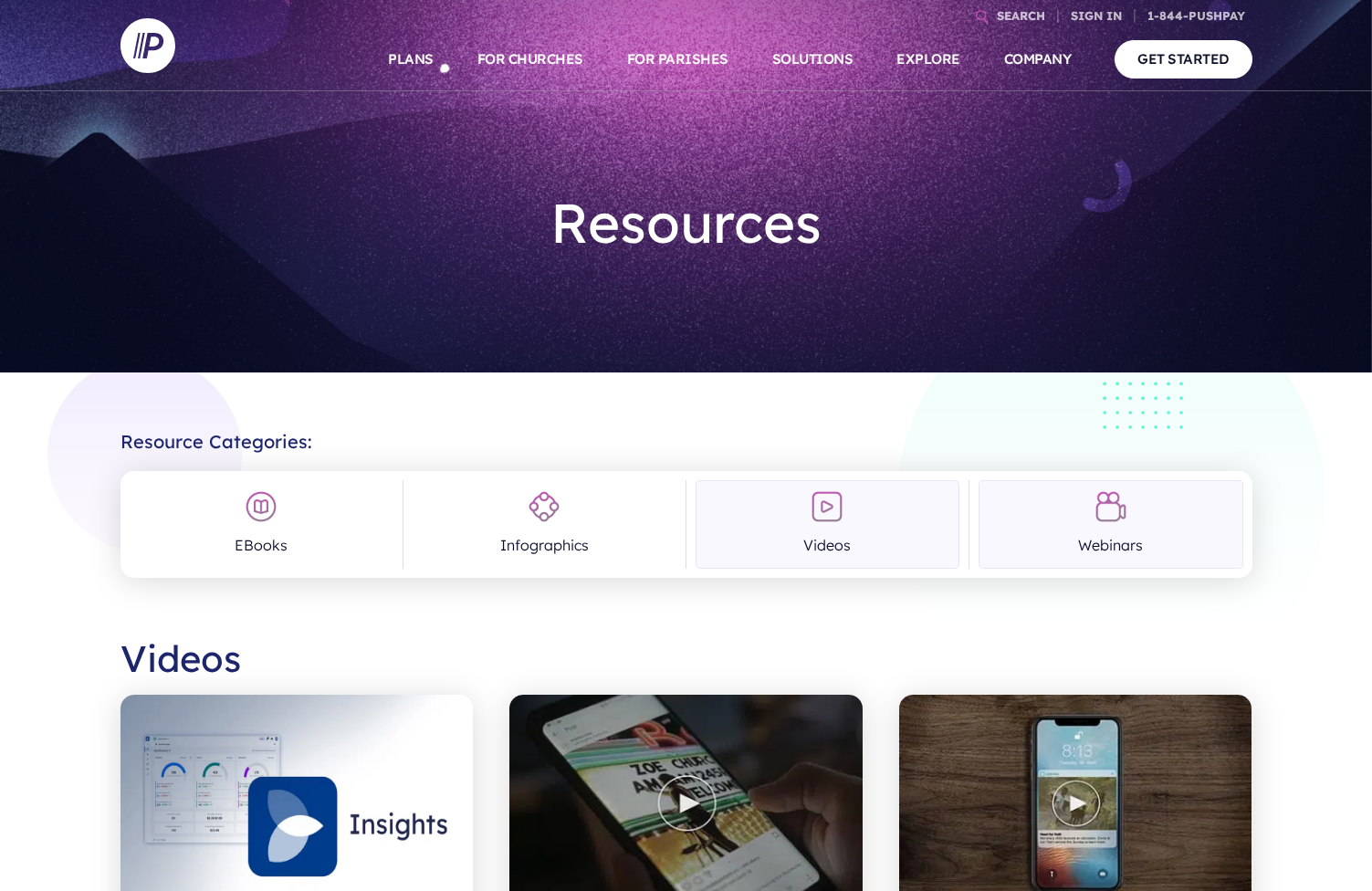 click on "Webinars" at bounding box center [1110, 524] 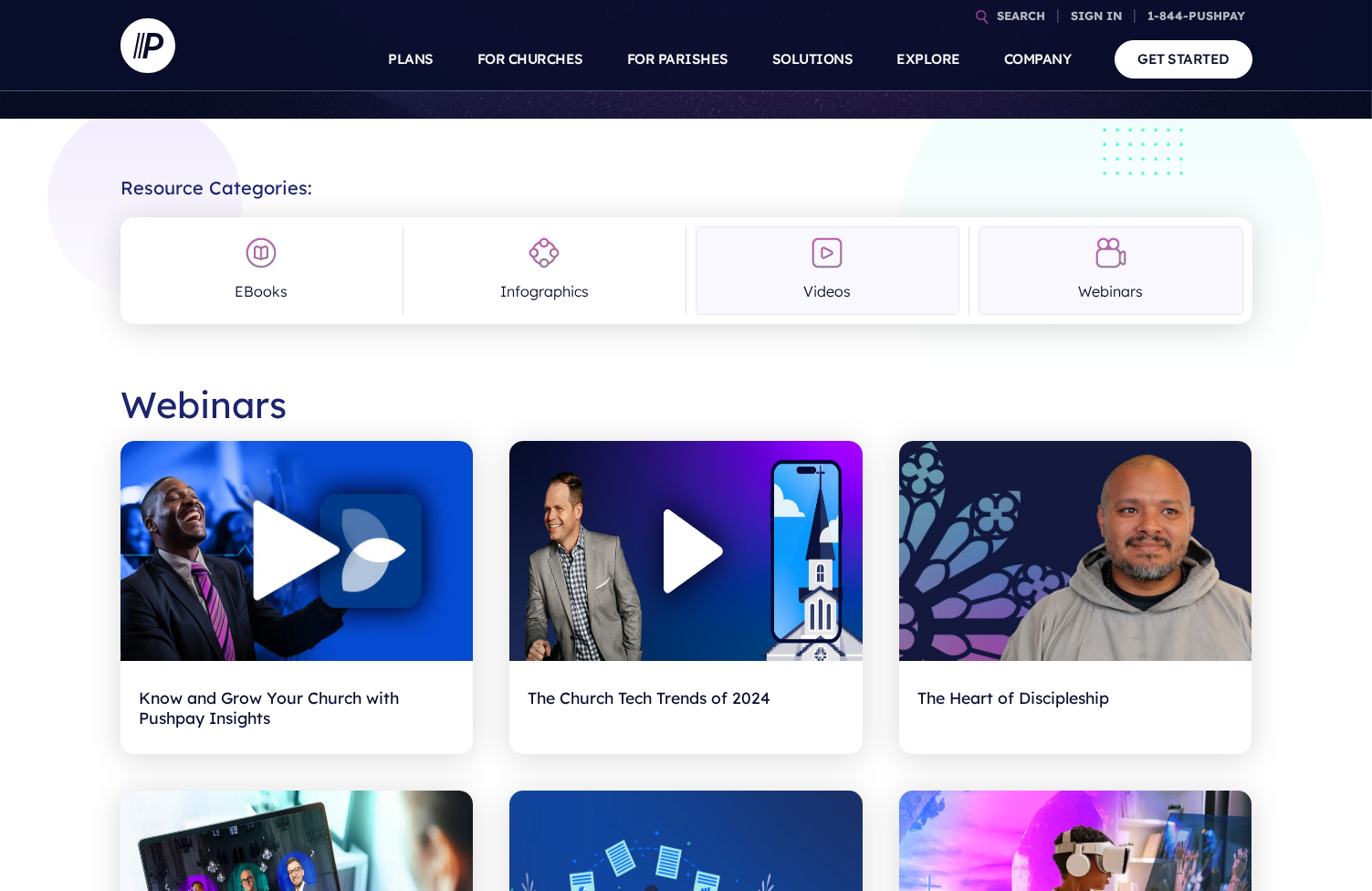 scroll, scrollTop: 257, scrollLeft: 0, axis: vertical 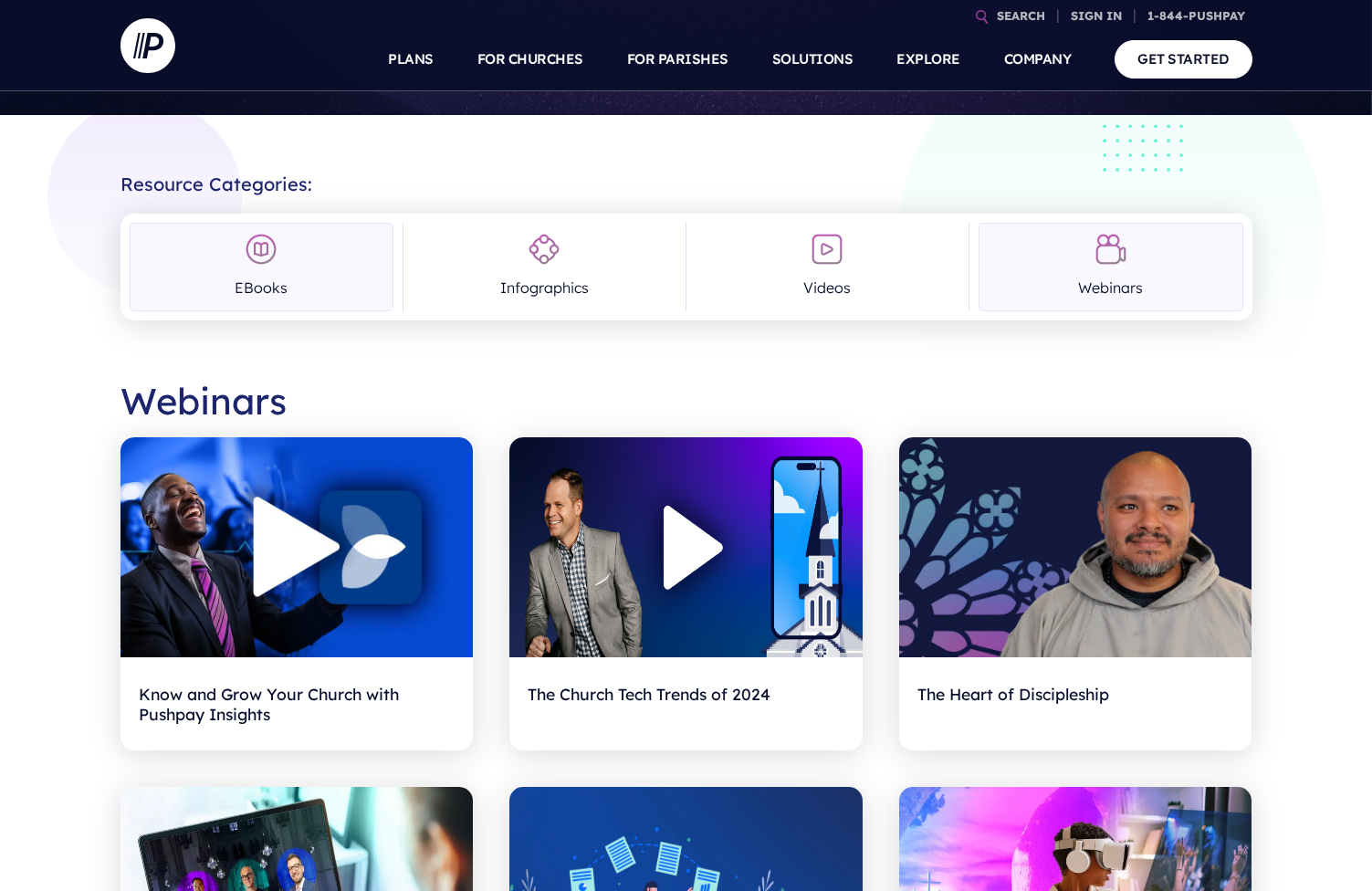 click on "EBooks" at bounding box center [261, 267] 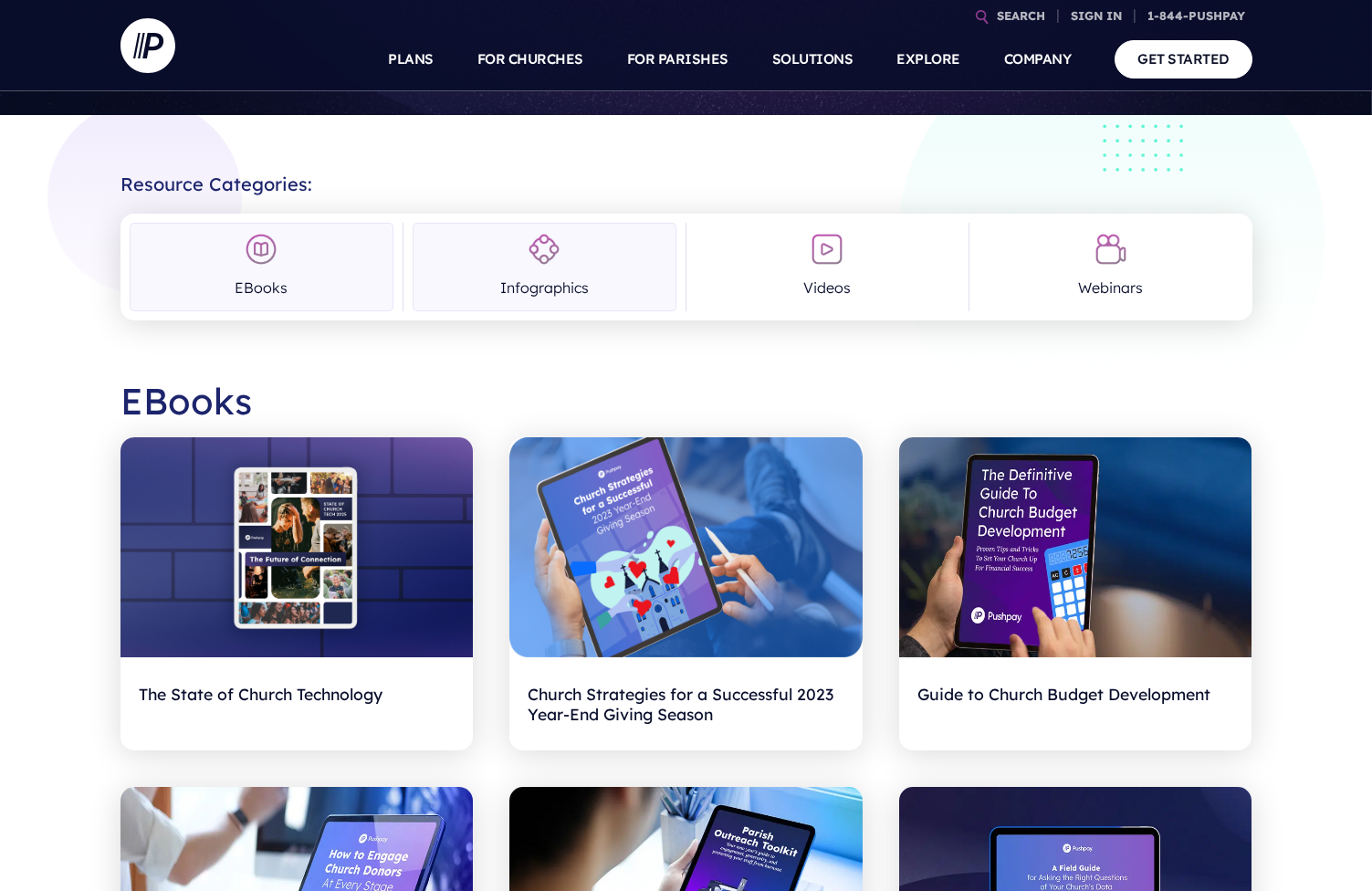 click on "Infographics" at bounding box center (544, 267) 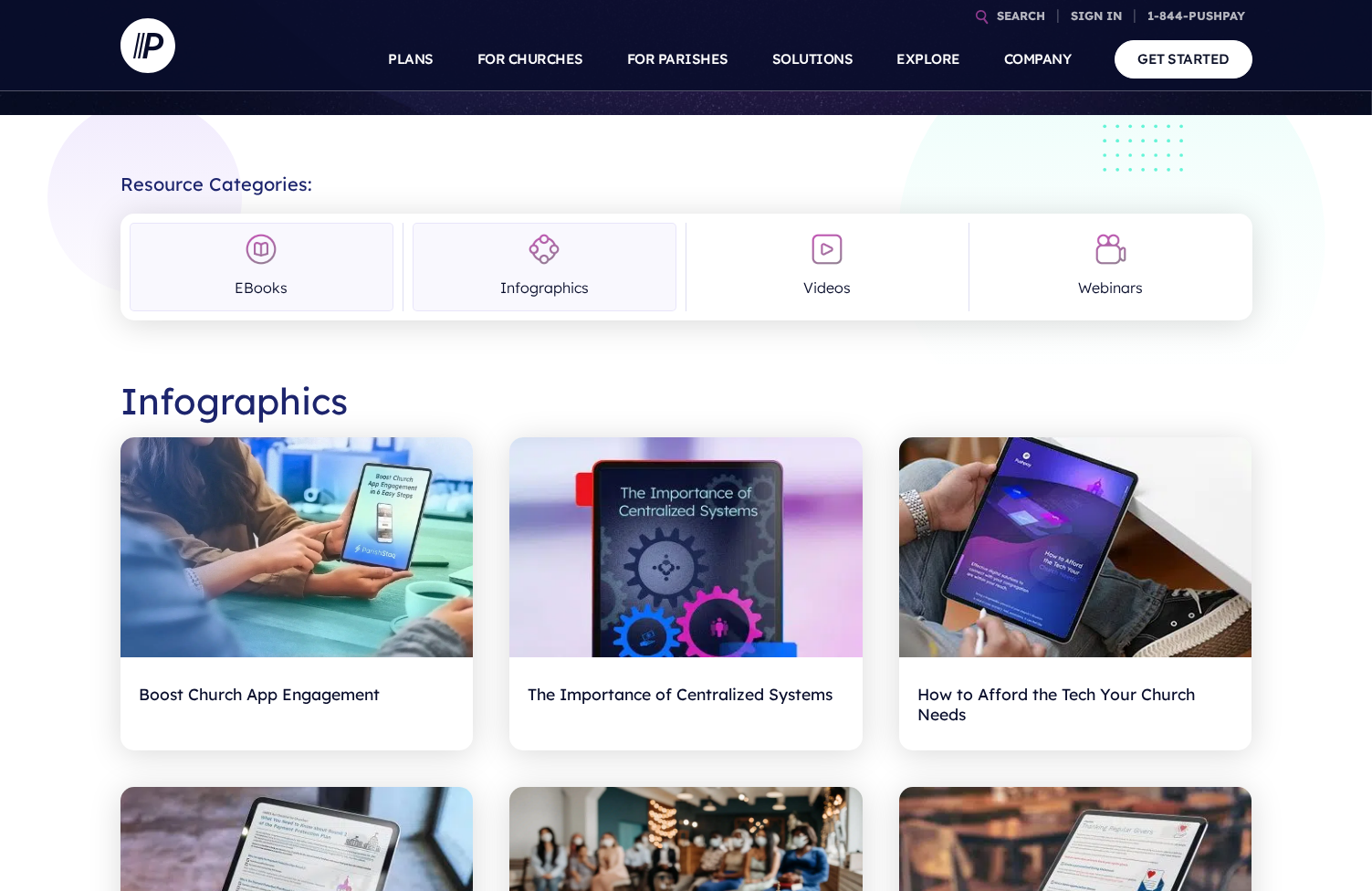 click on "EBooks" at bounding box center (261, 267) 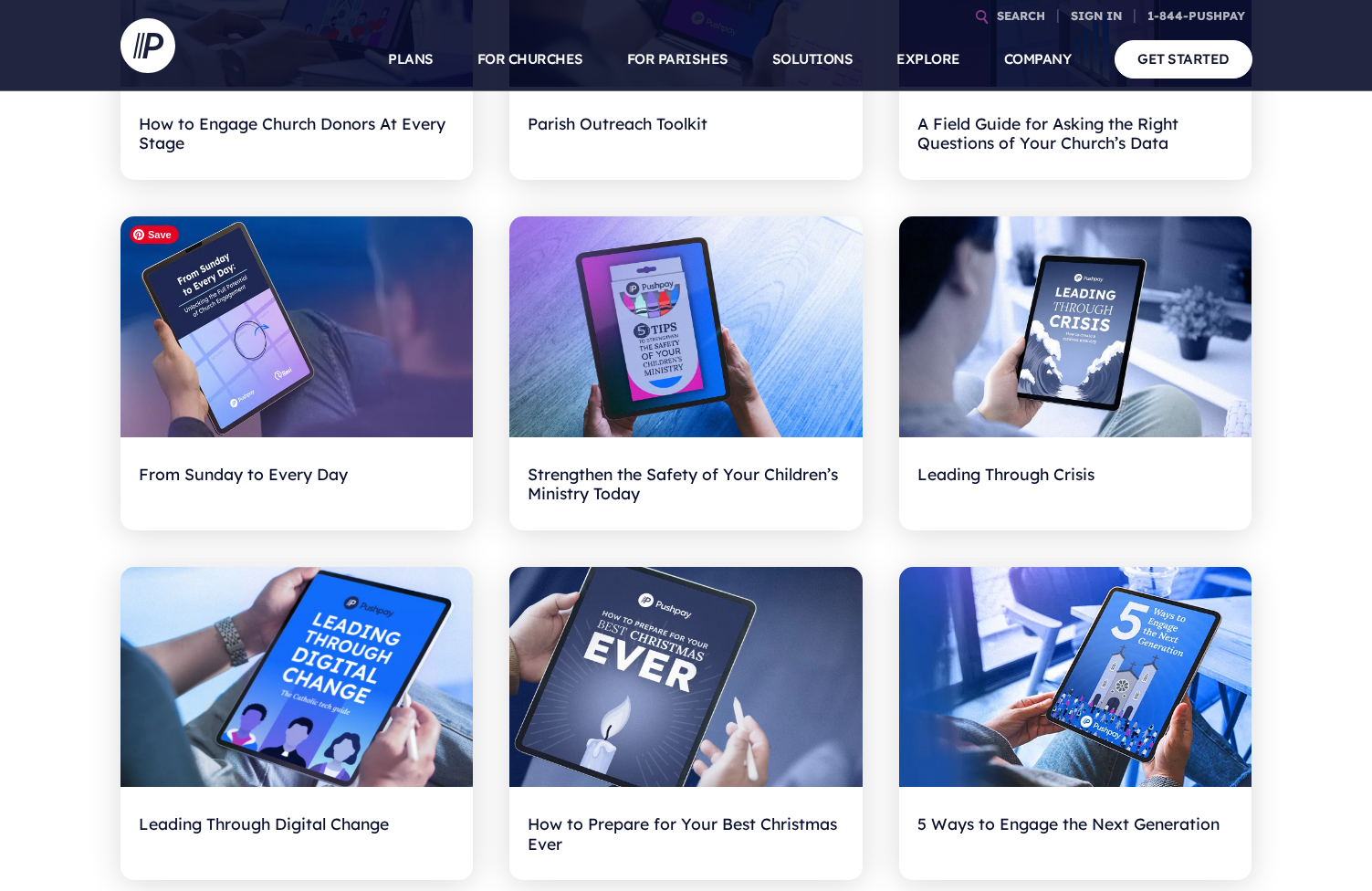 scroll, scrollTop: 1179, scrollLeft: 0, axis: vertical 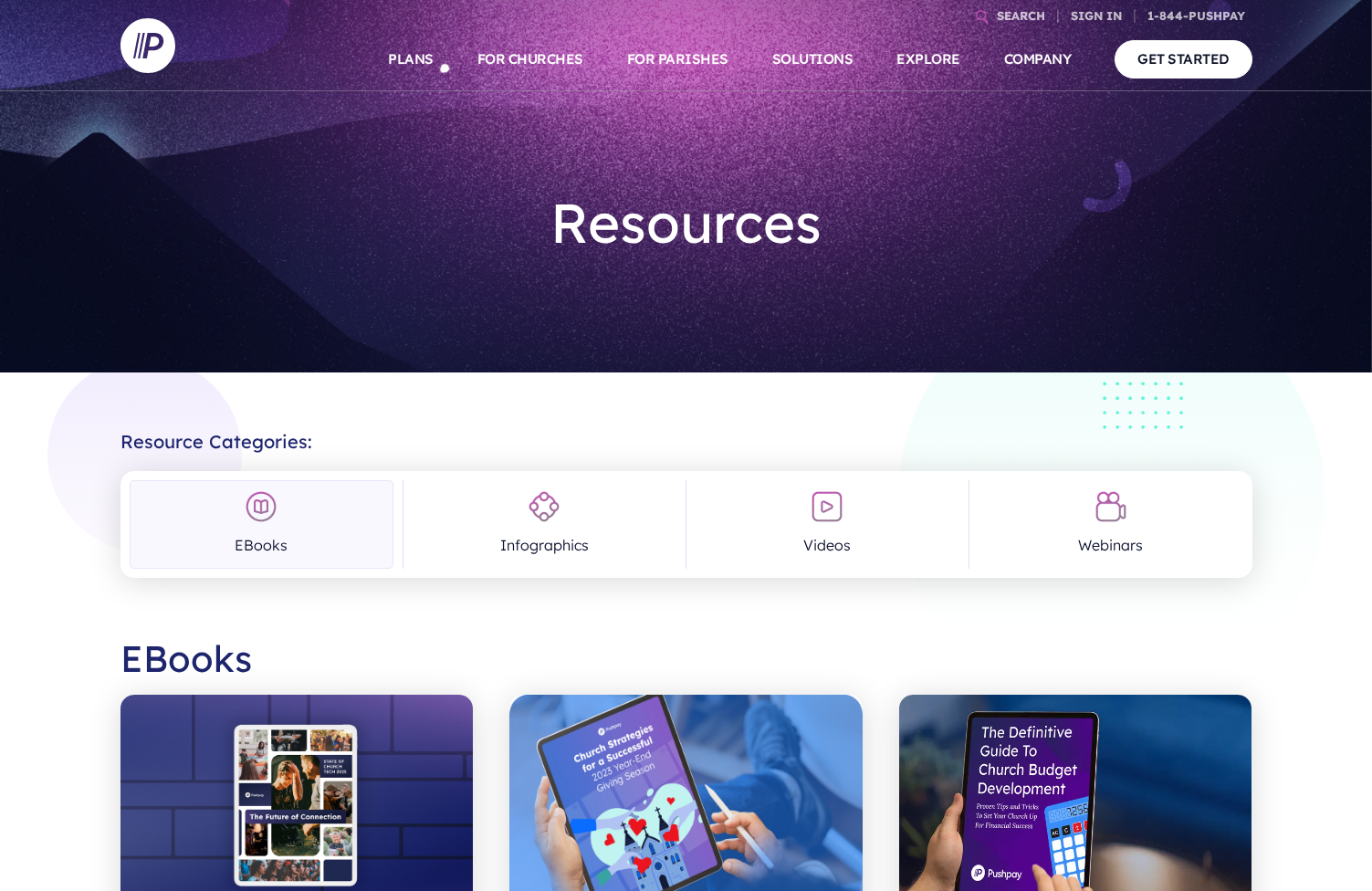 click on "Resource Categories:" at bounding box center [686, 435] 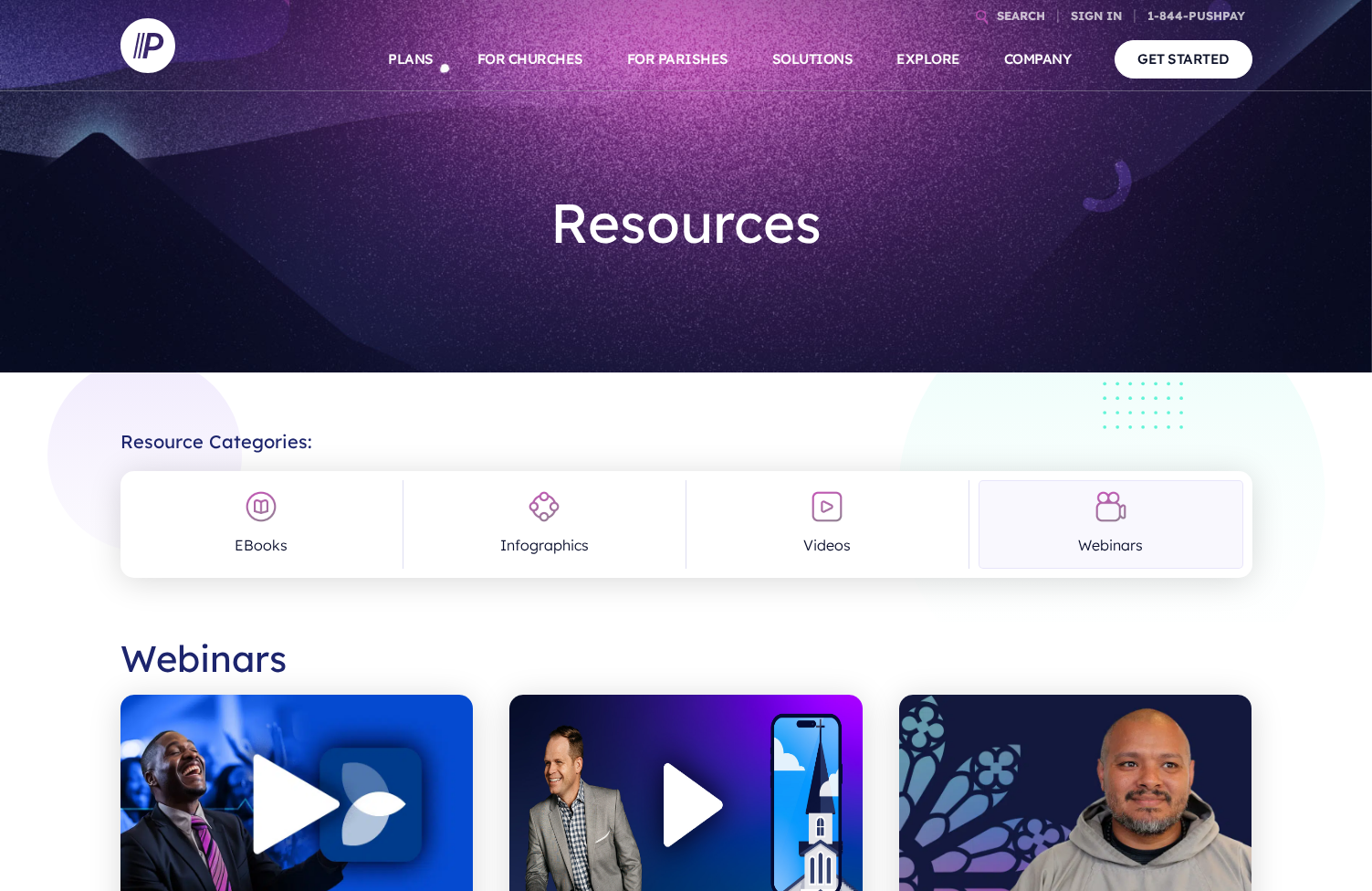scroll, scrollTop: 0, scrollLeft: 0, axis: both 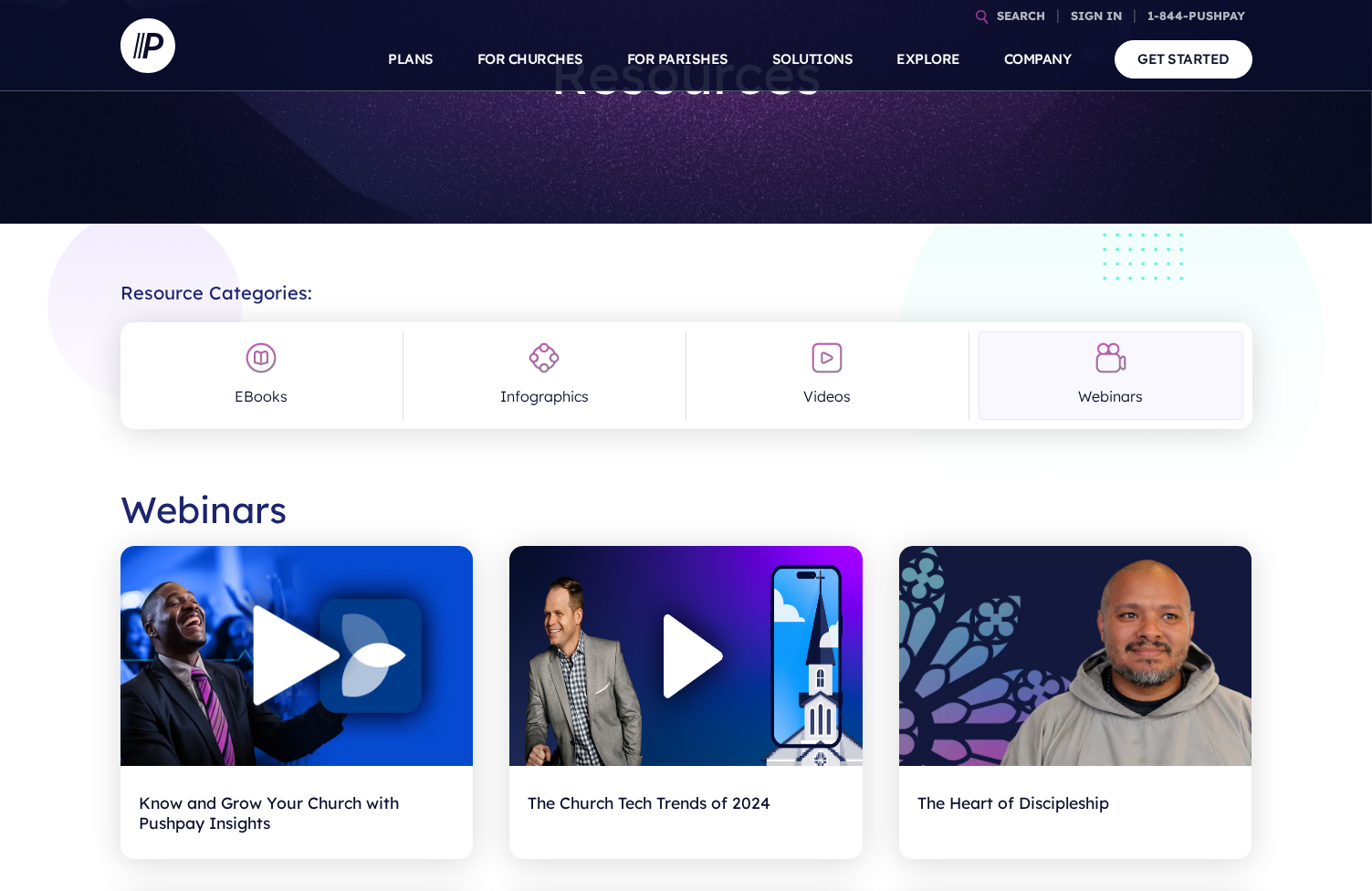click on "Resource Categories: EBooks Infographics Videos Webinars" at bounding box center [686, 348] 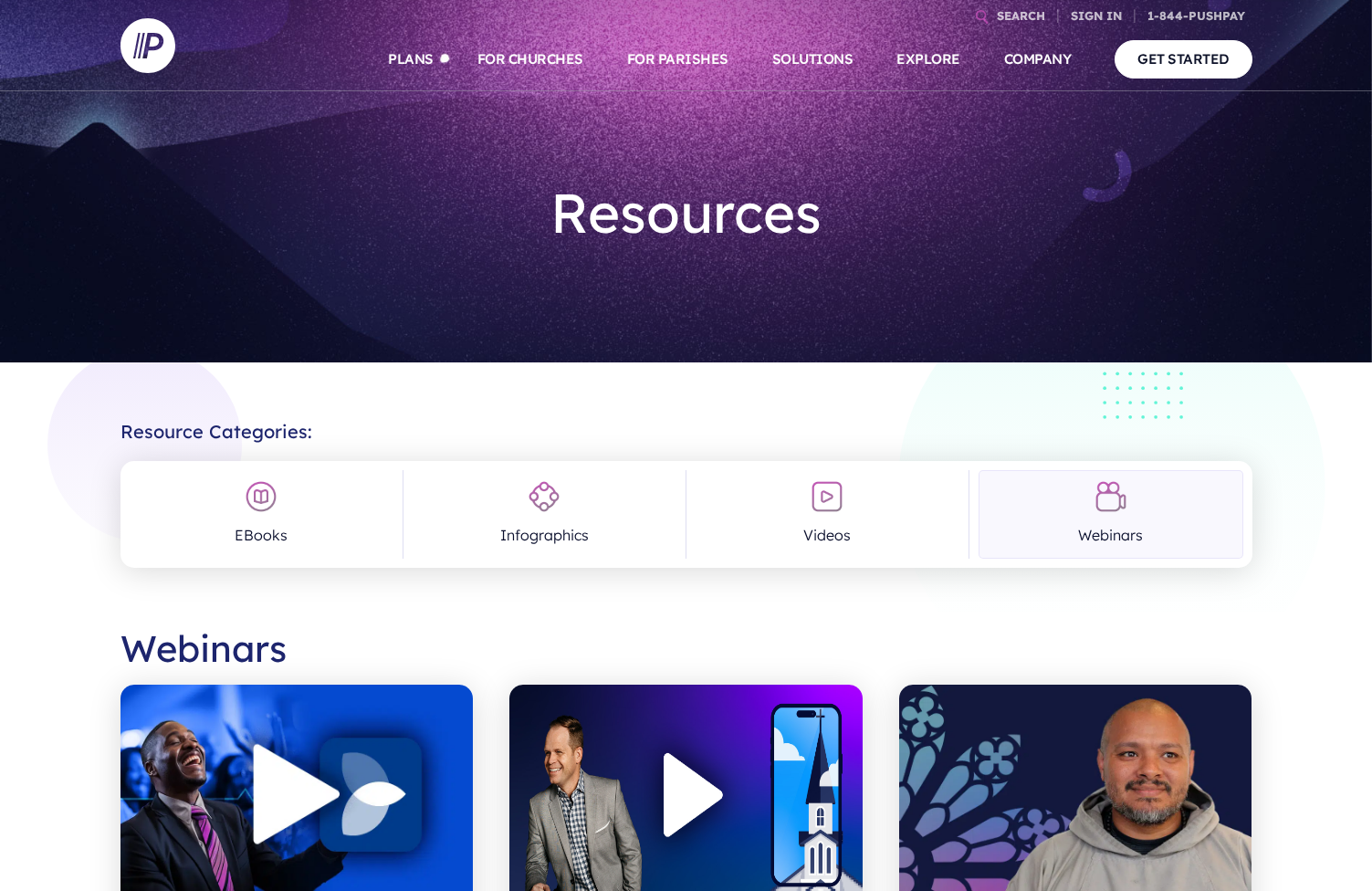 scroll, scrollTop: 0, scrollLeft: 0, axis: both 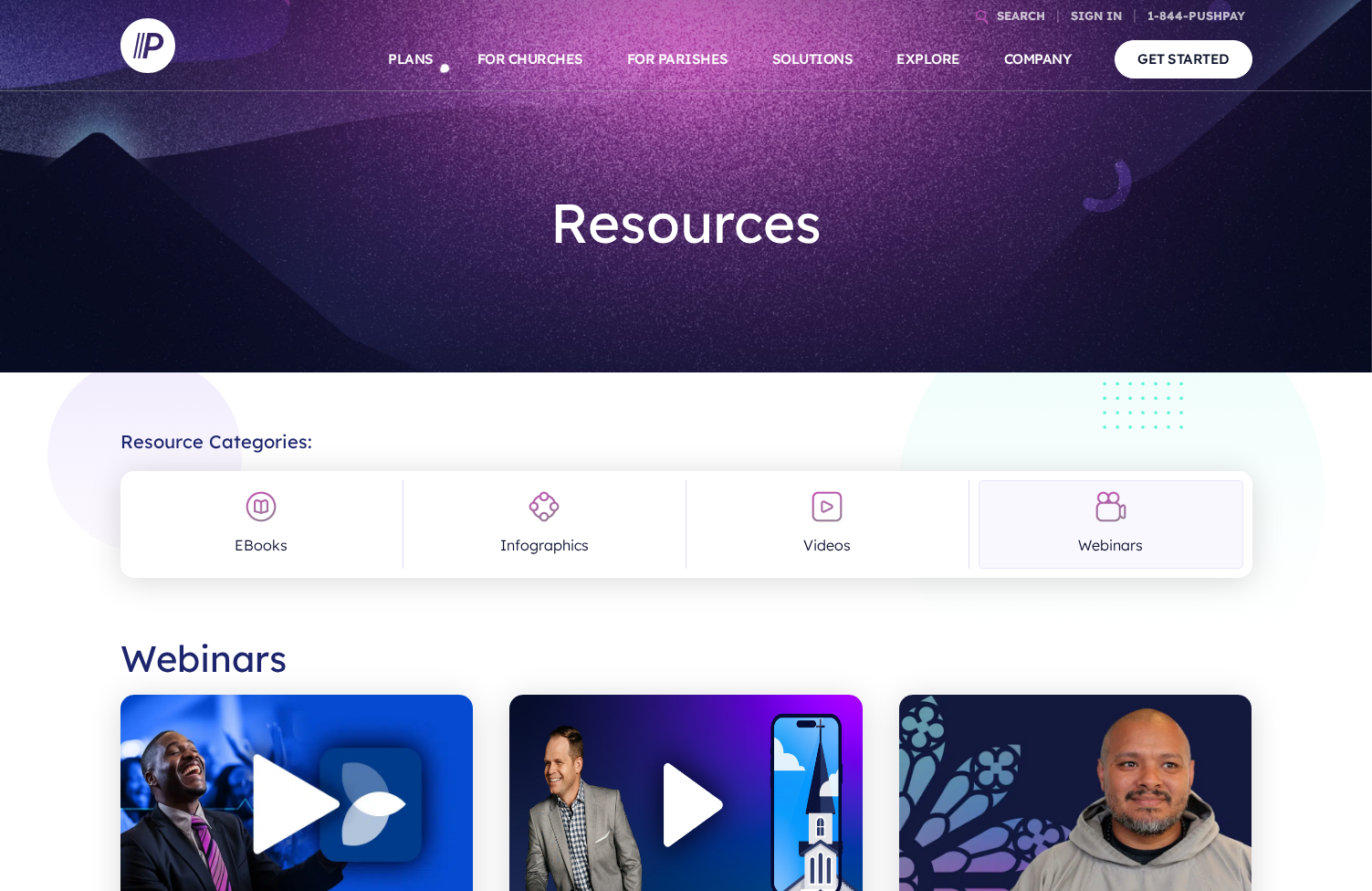 click on "Resources" at bounding box center (686, 223) 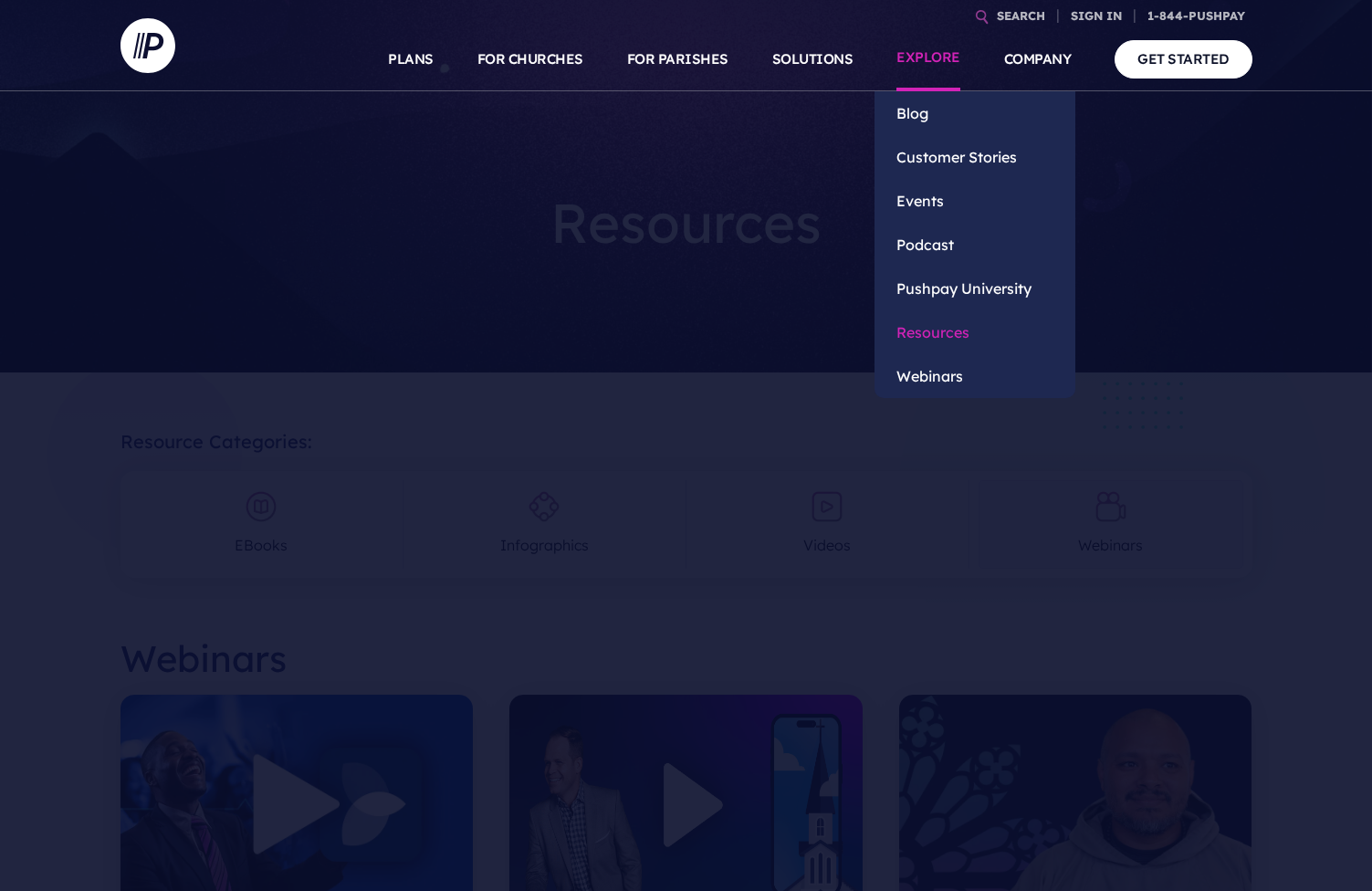 click on "Resources" at bounding box center [975, 332] 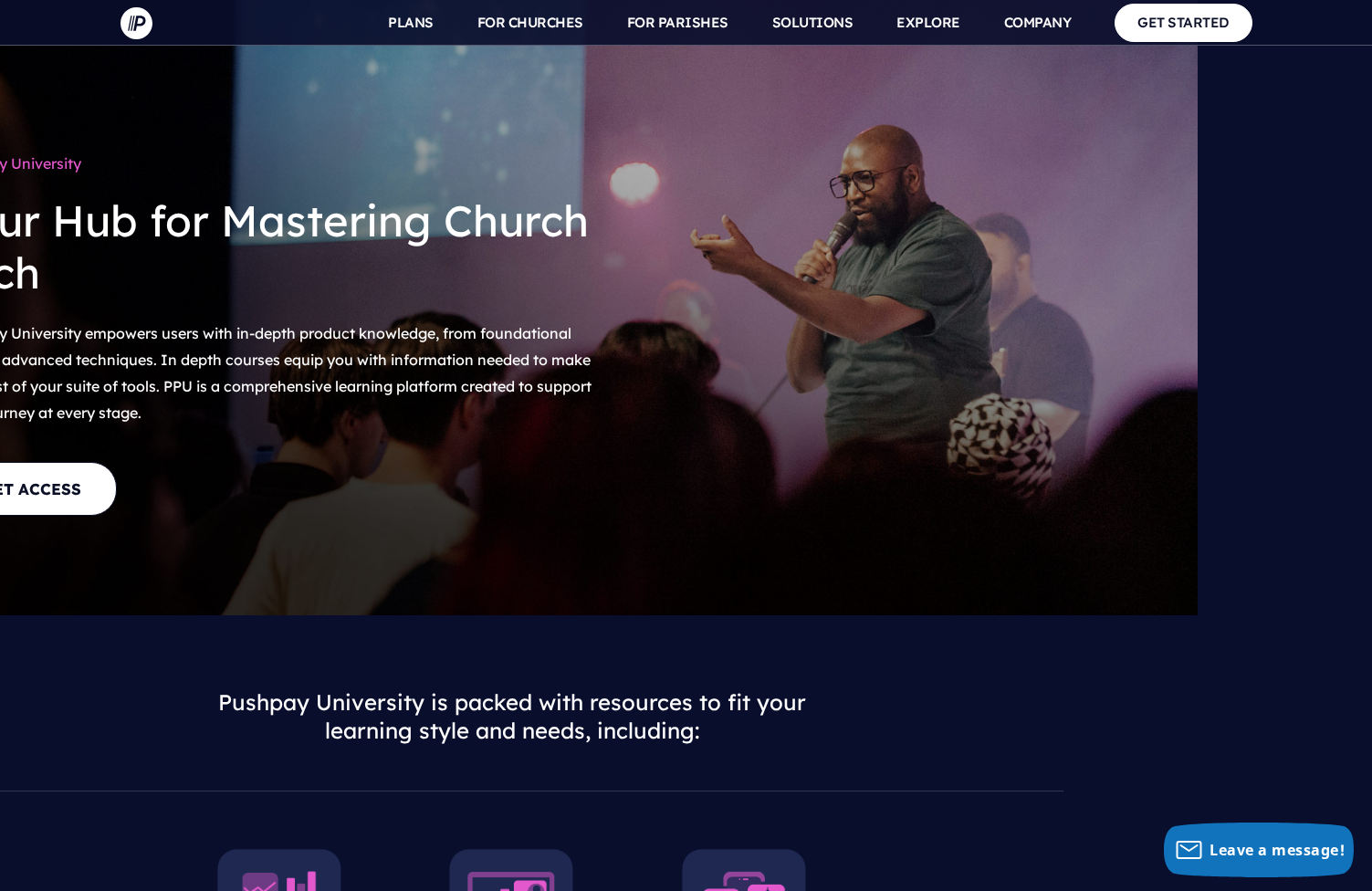 scroll, scrollTop: 2471, scrollLeft: 0, axis: vertical 